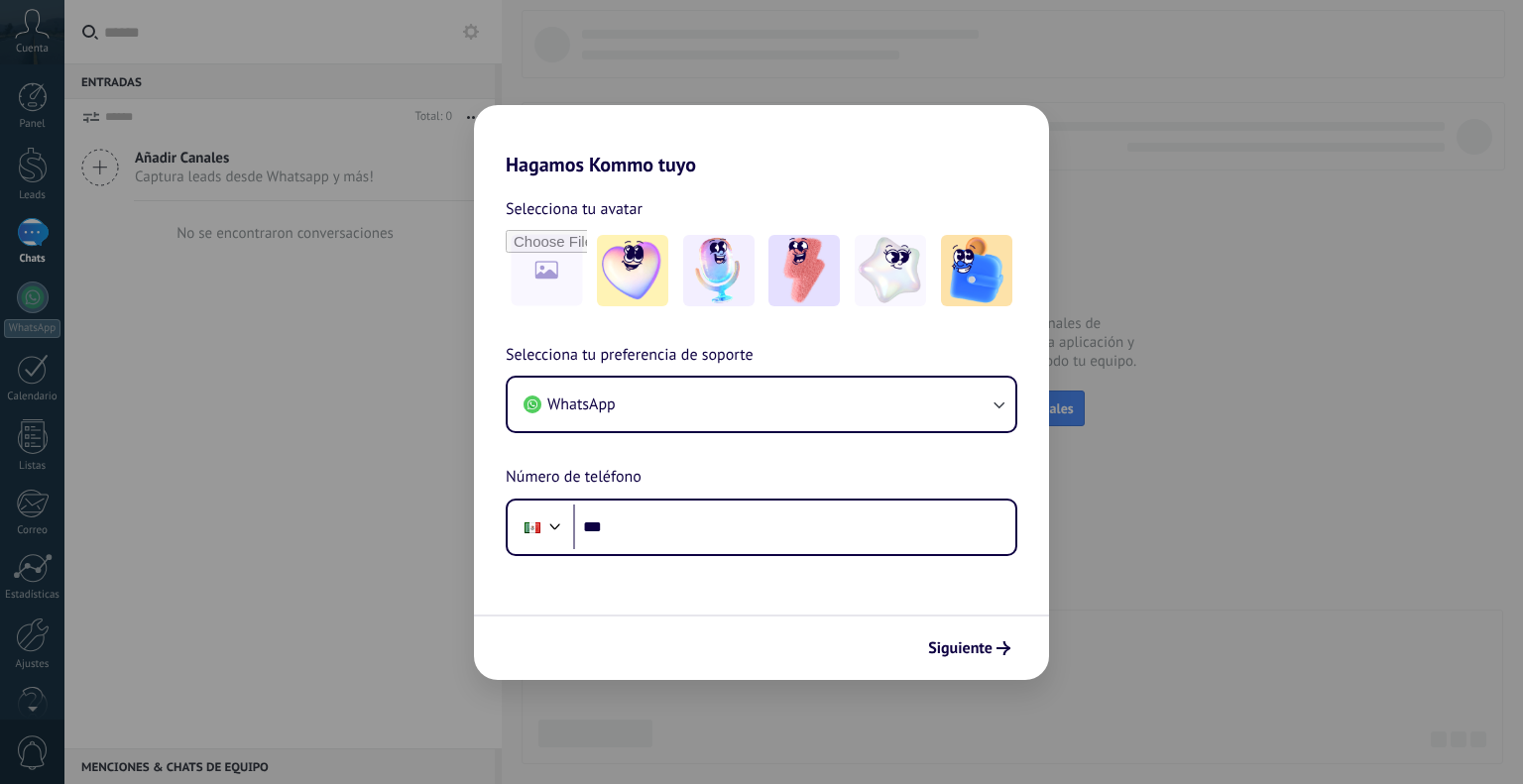 scroll, scrollTop: 0, scrollLeft: 0, axis: both 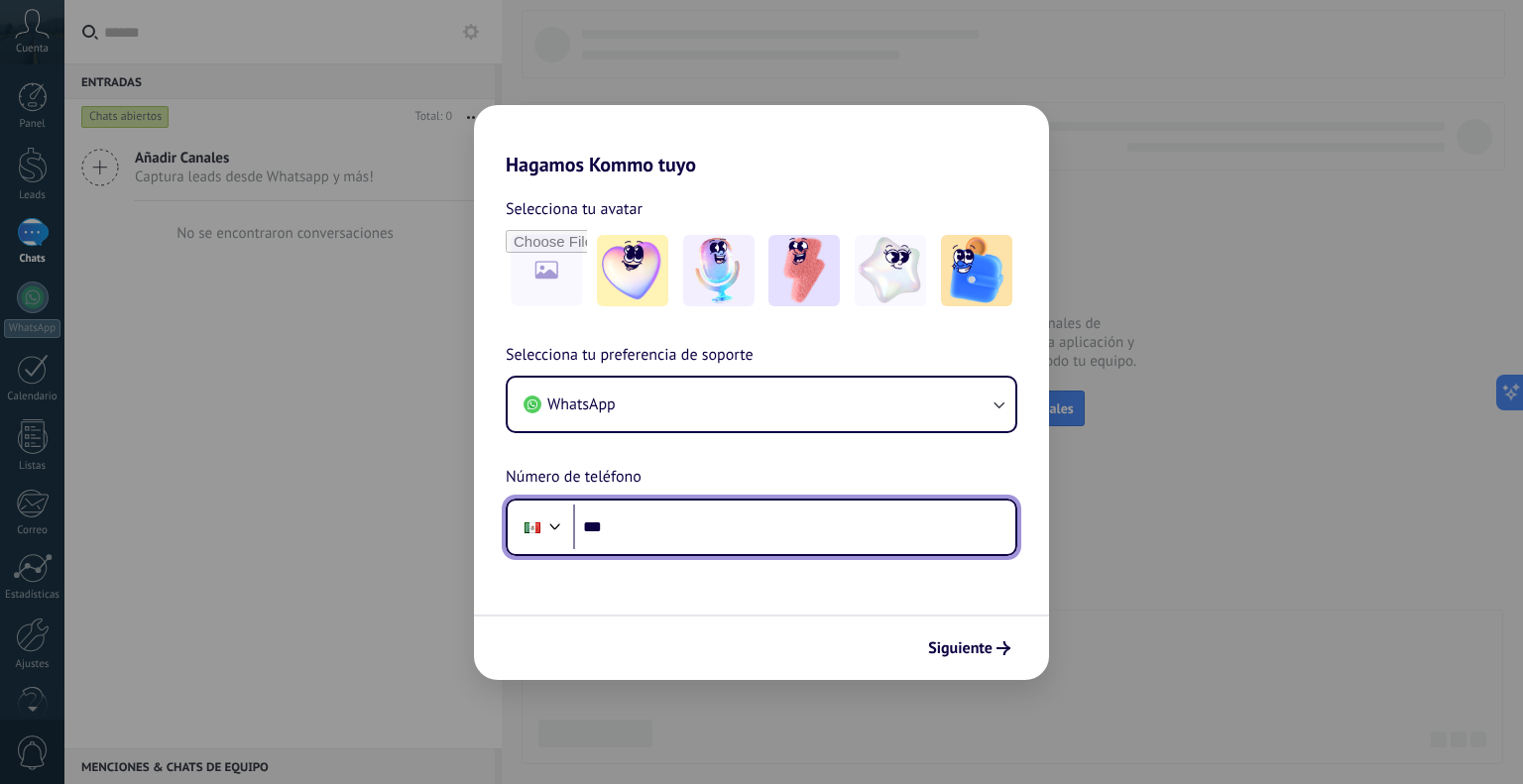 click on "***" at bounding box center (794, 527) 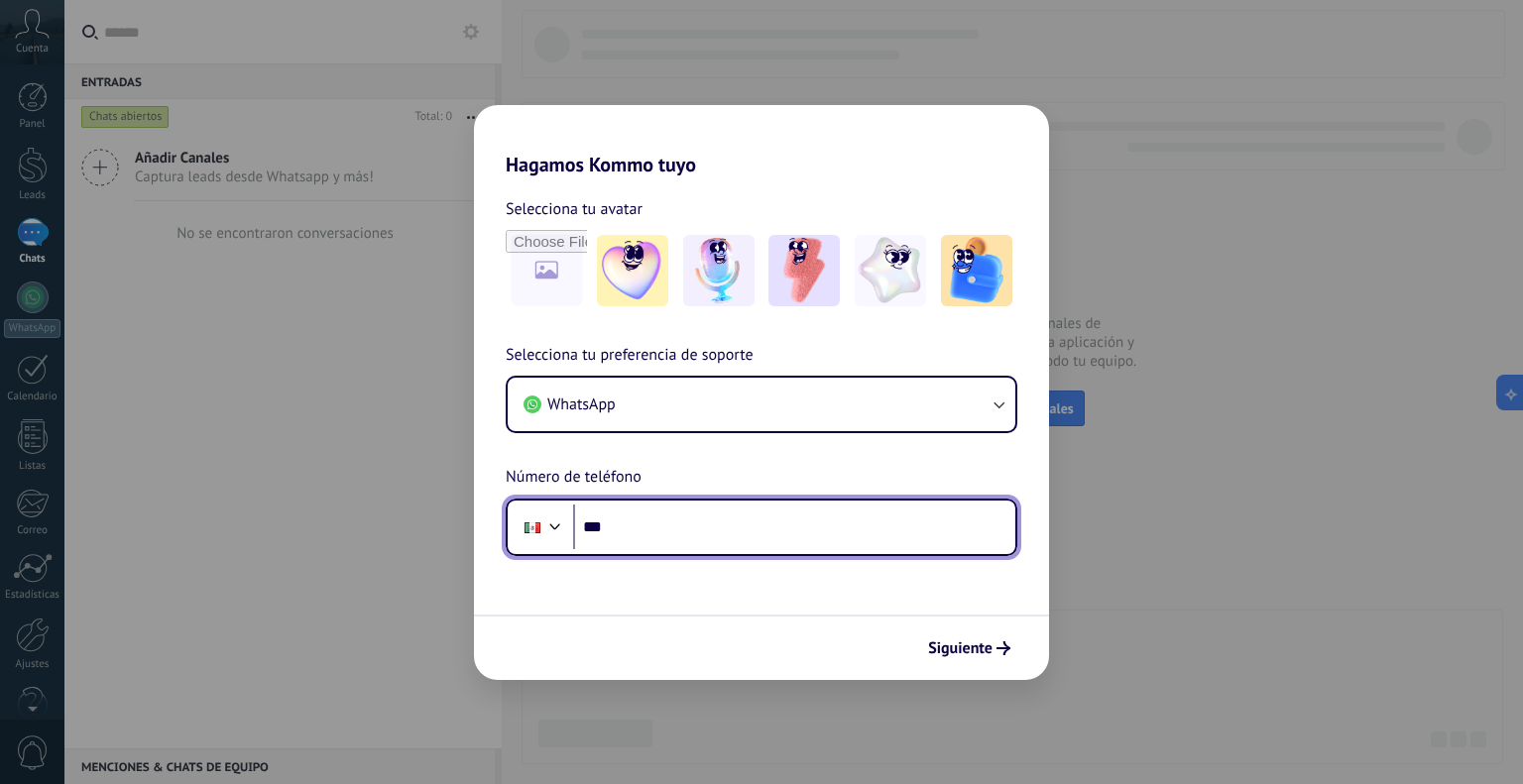 click on "***" at bounding box center [794, 527] 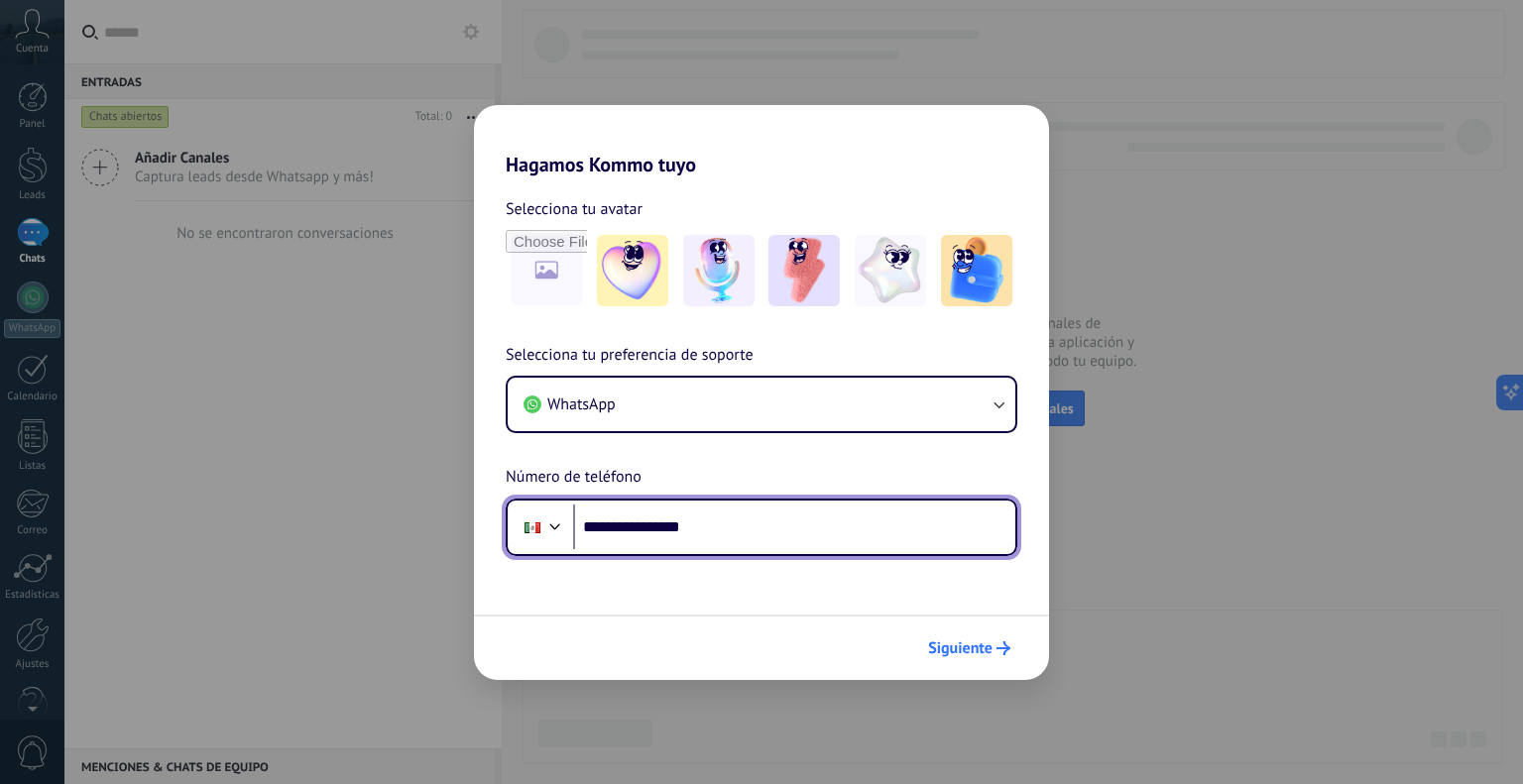 type on "**********" 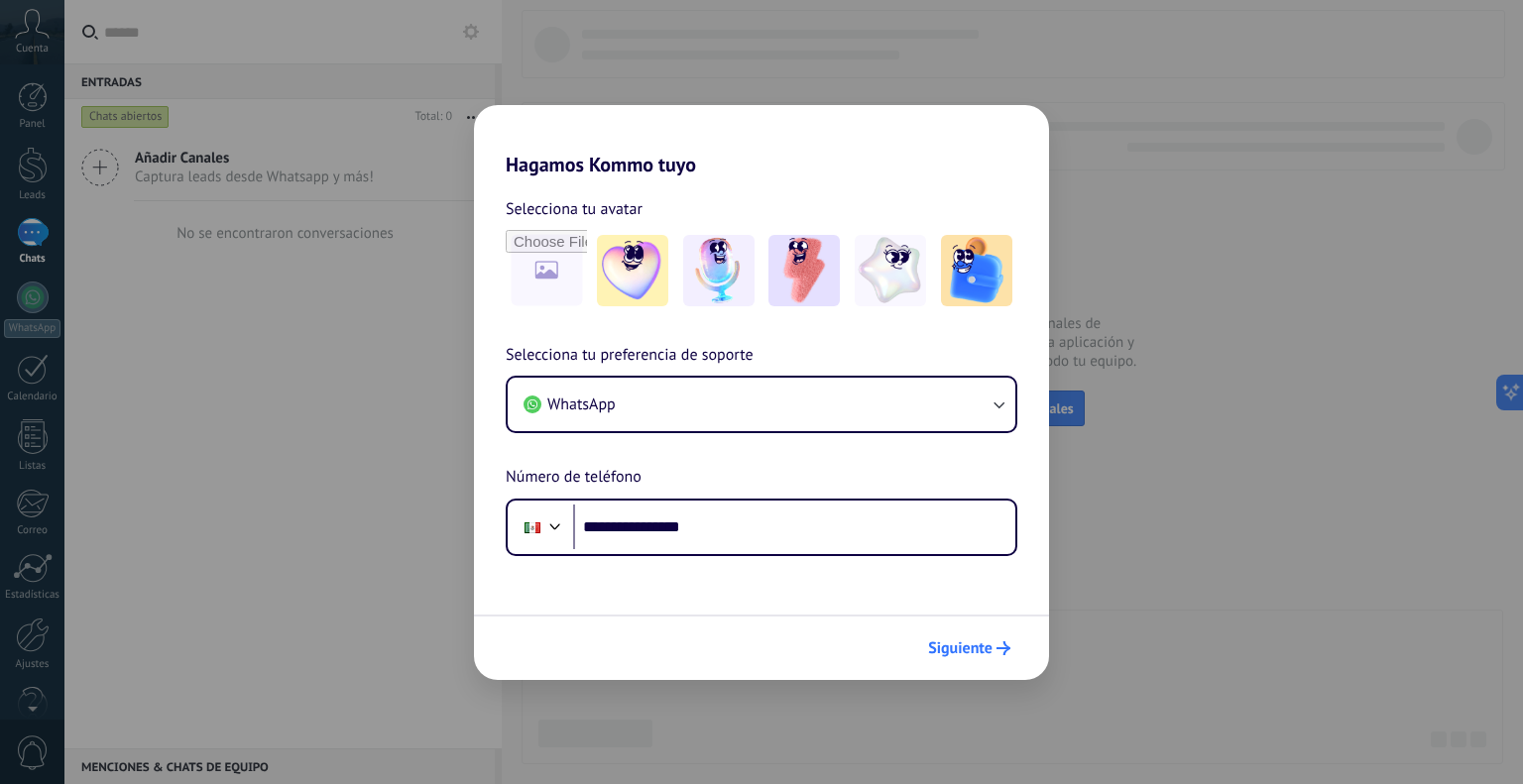 click on "Siguiente" at bounding box center (960, 648) 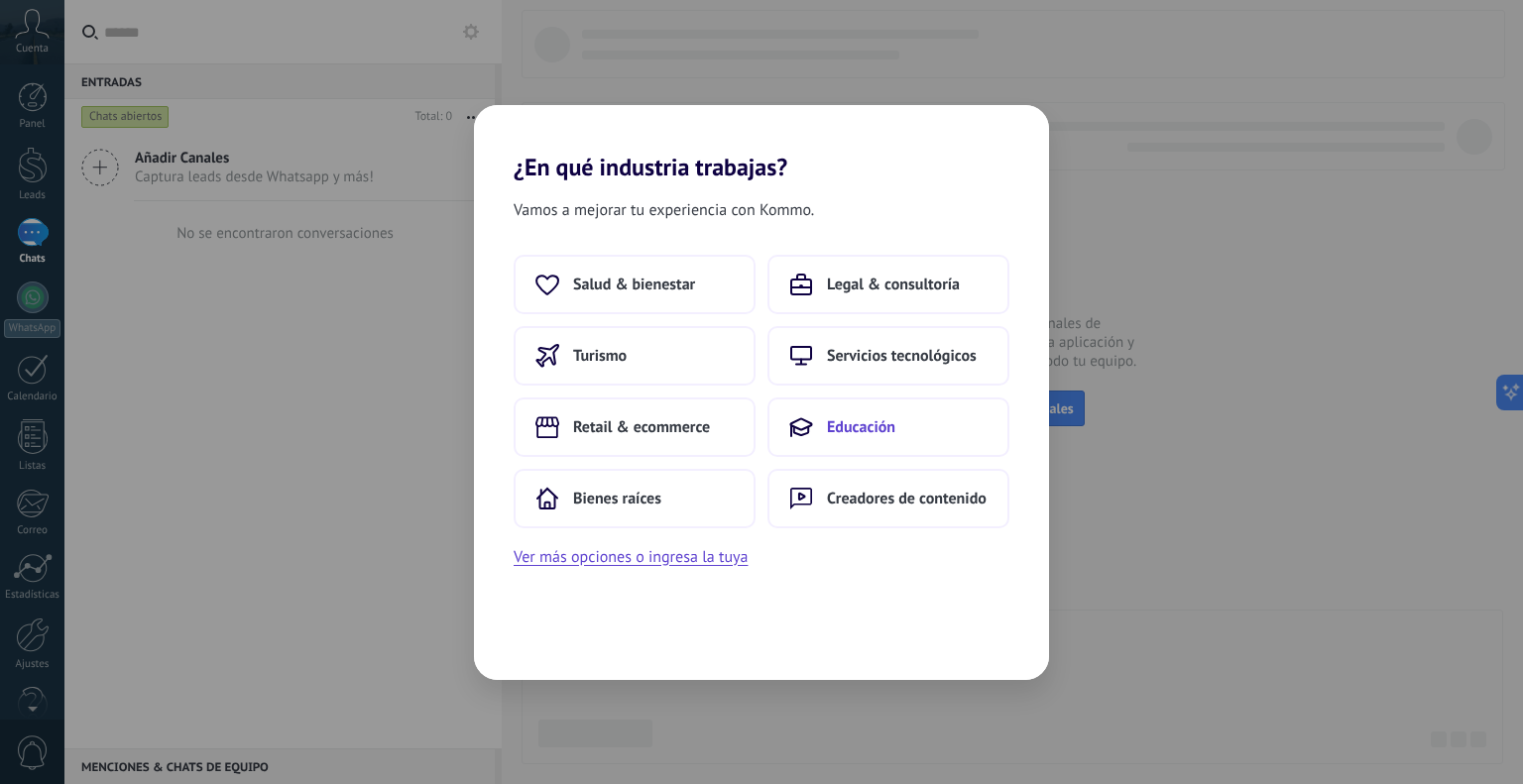 click on "Educación" at bounding box center (861, 427) 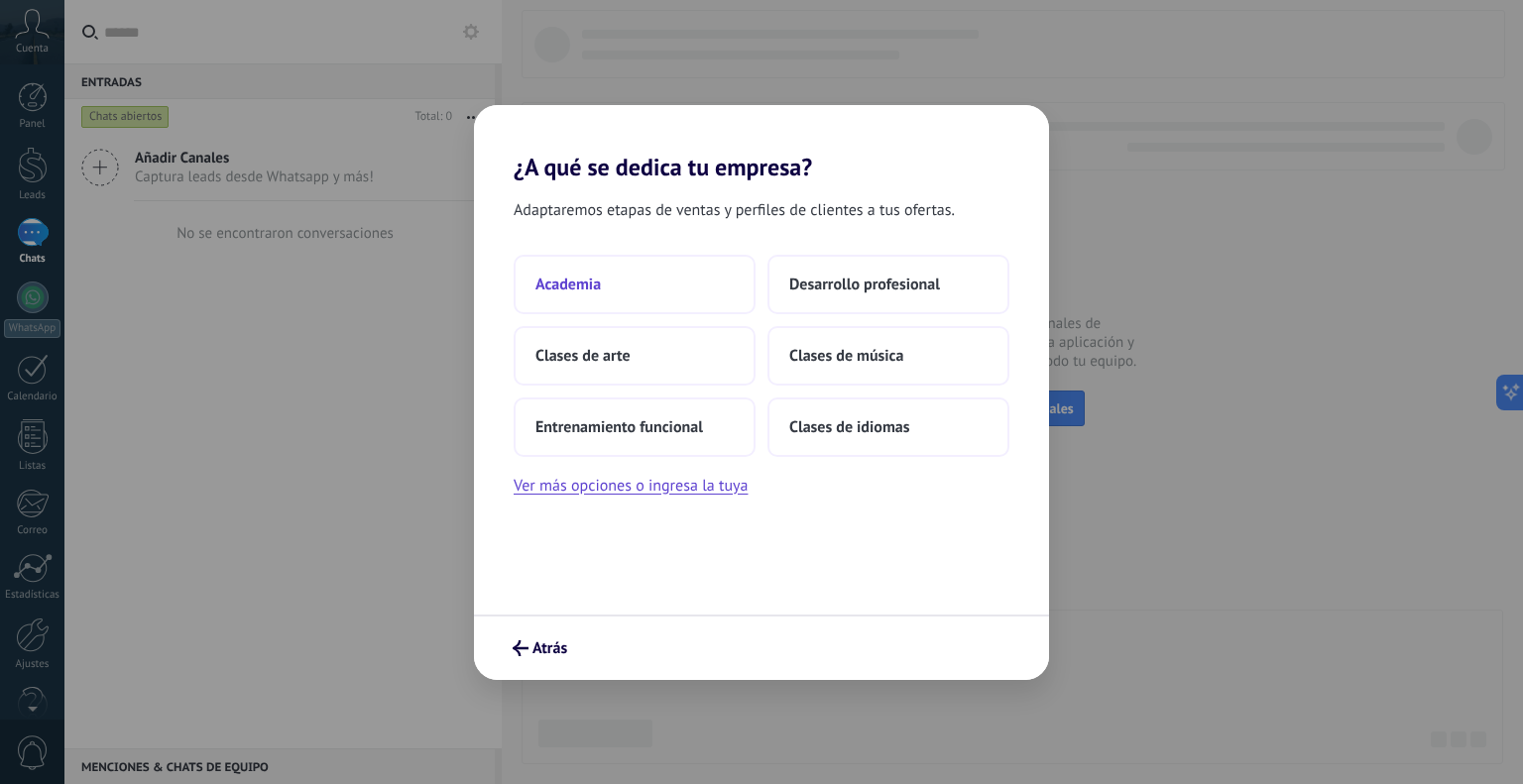 click on "Academia" at bounding box center (635, 284) 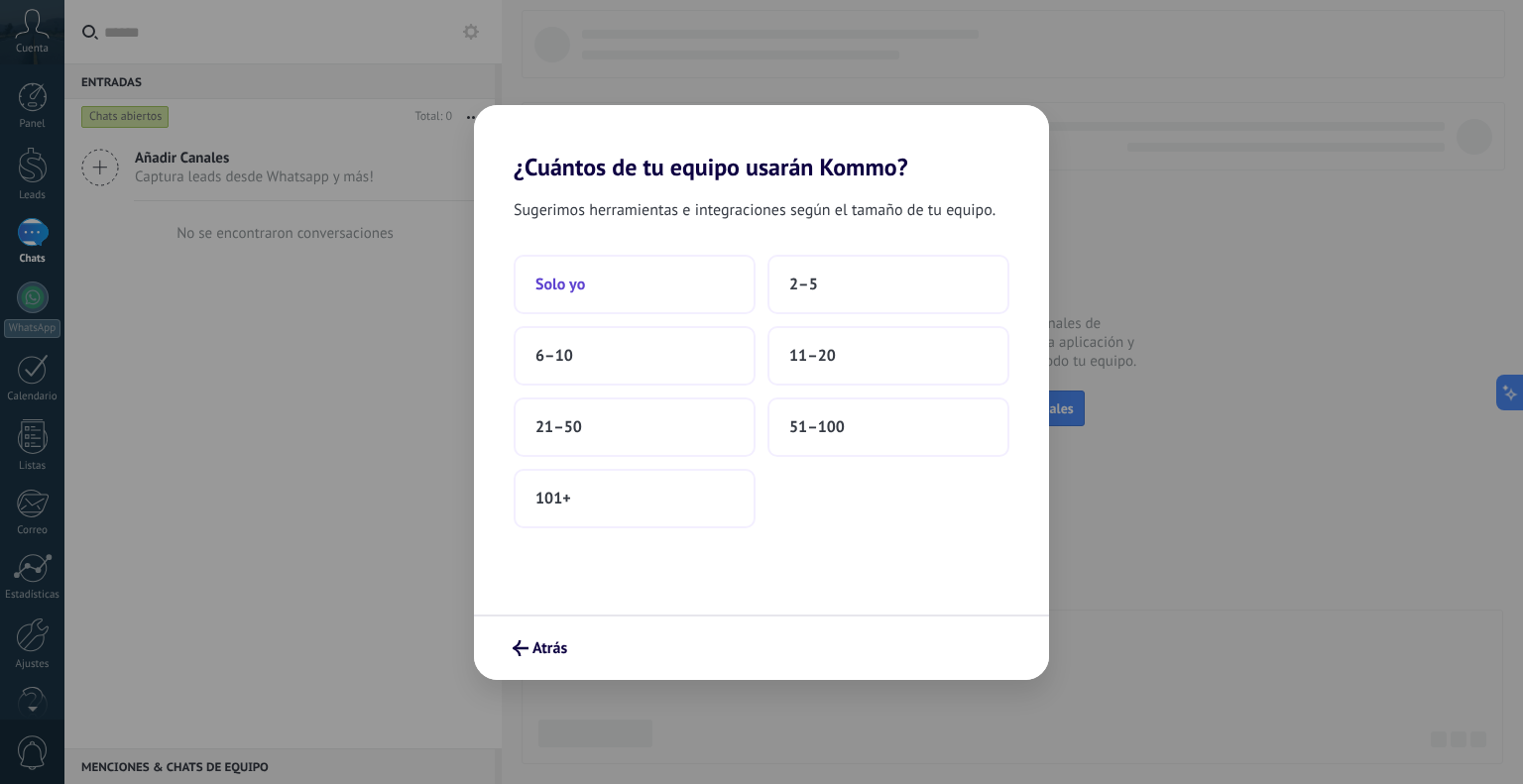 click on "Solo yo" at bounding box center (635, 284) 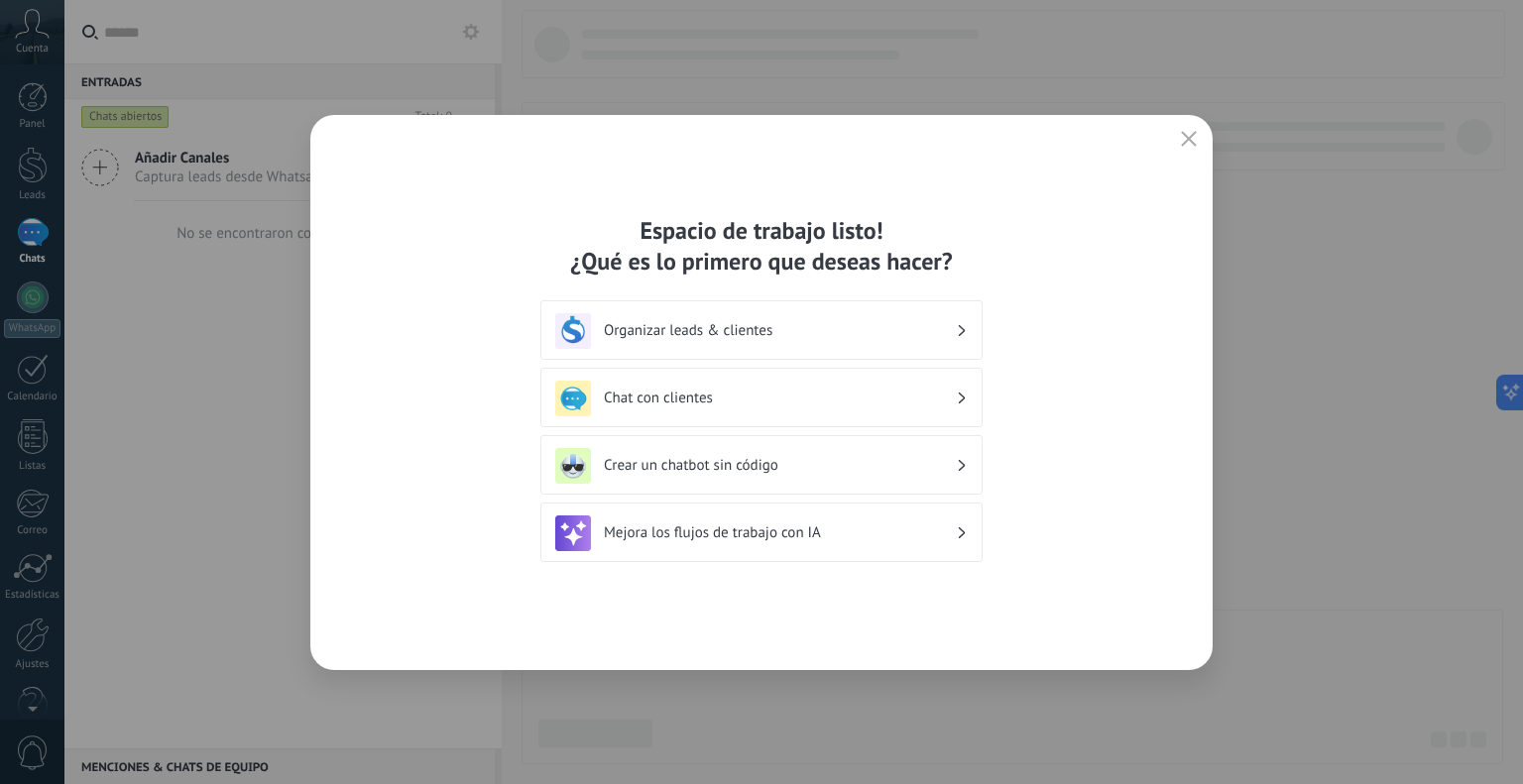 click on "Organizar leads & clientes" at bounding box center [762, 331] 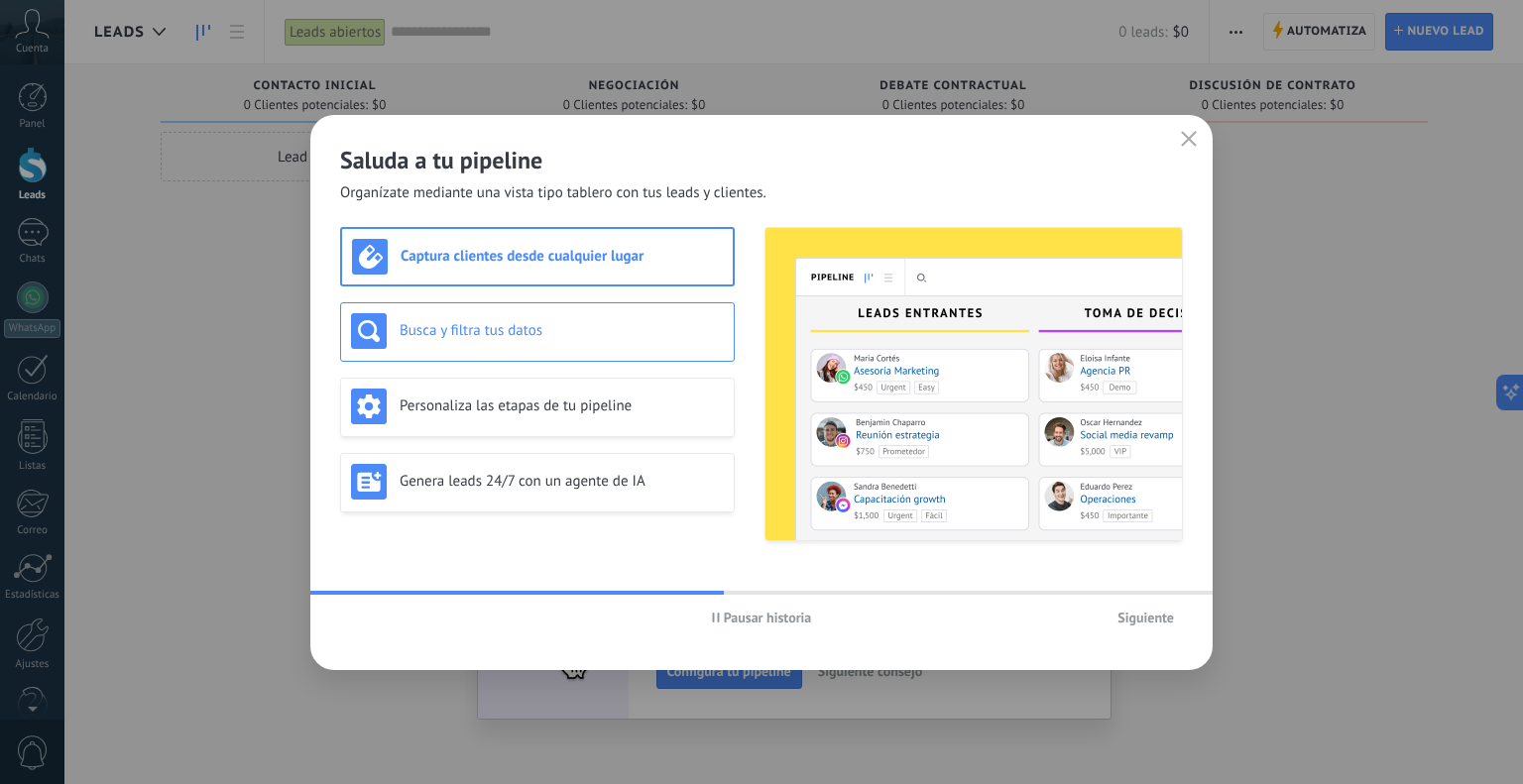 click on "Busca y filtra tus datos" at bounding box center (561, 330) 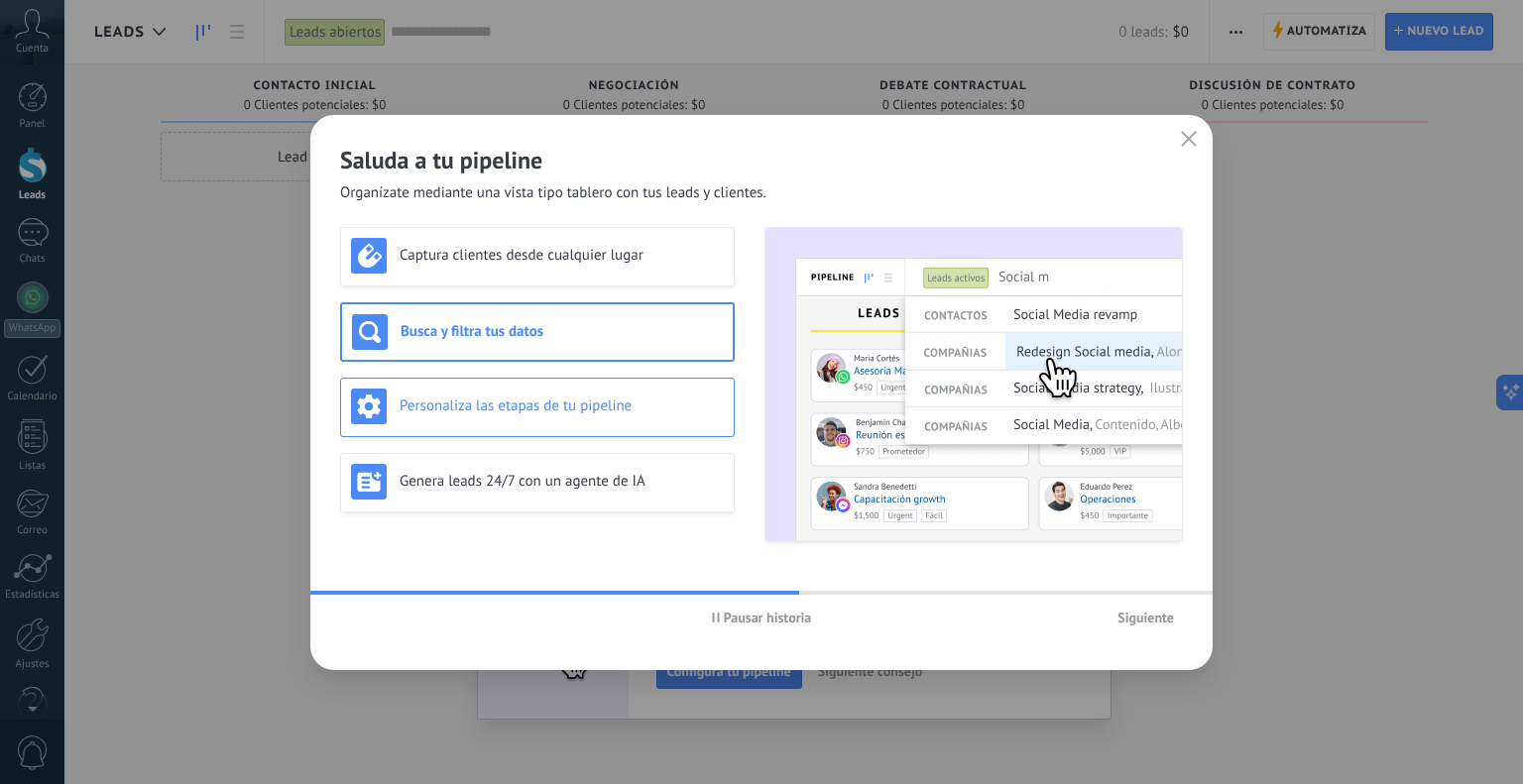 click on "Personaliza las etapas de tu pipeline" at bounding box center [561, 405] 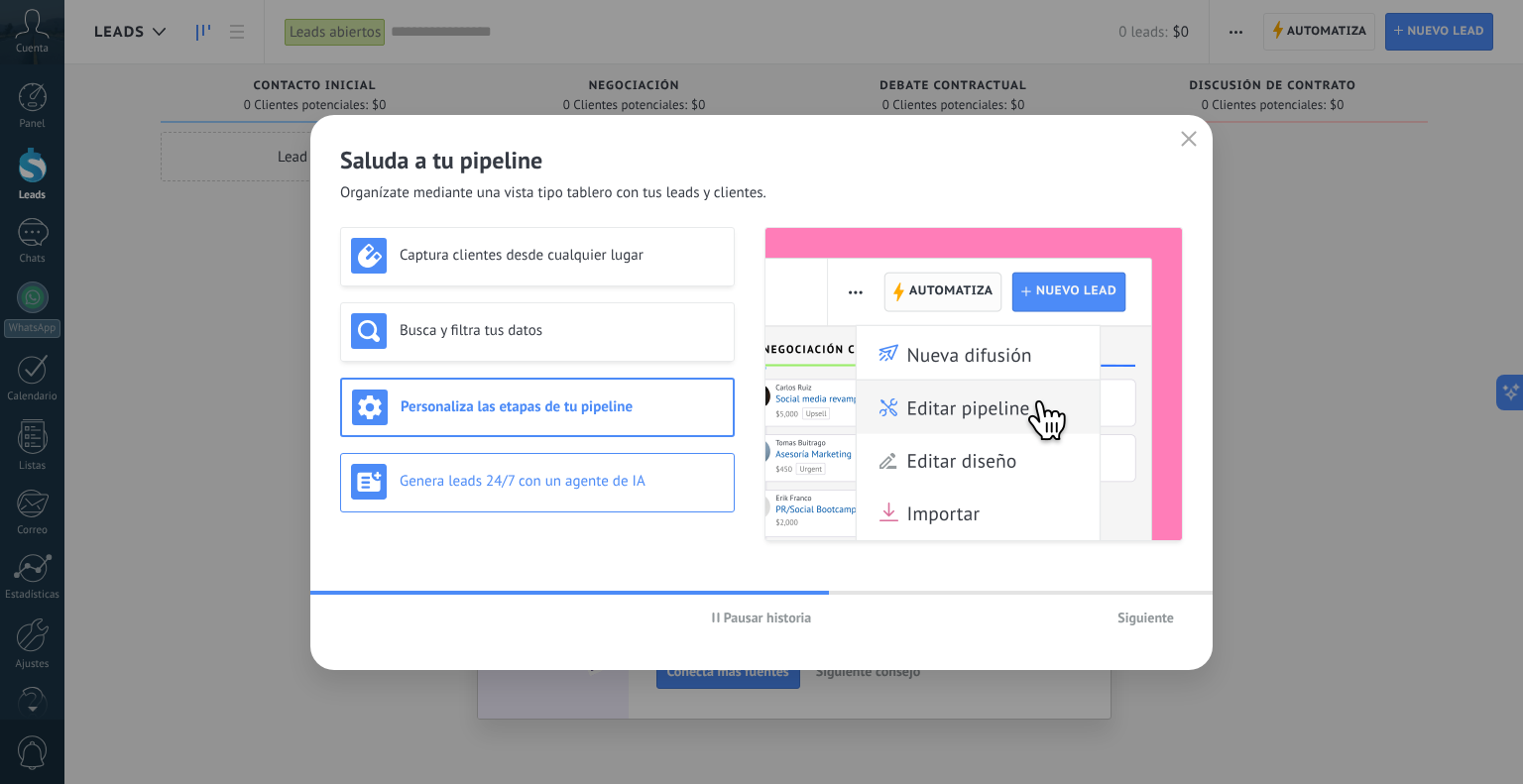 click on "Genera leads 24/7 con un agente de IA" at bounding box center [537, 483] 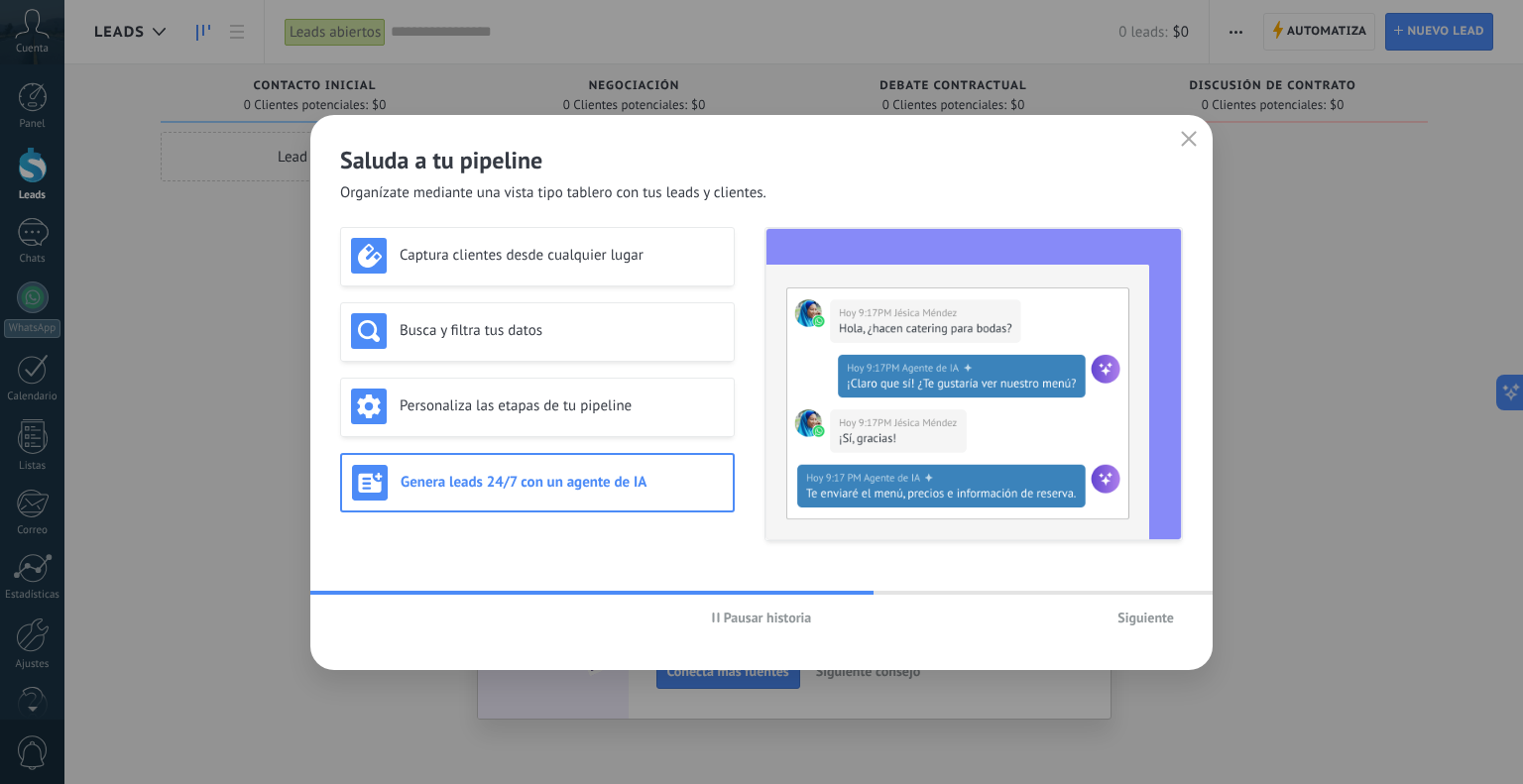 click on "Genera leads 24/7 con un agente de IA" at bounding box center (561, 482) 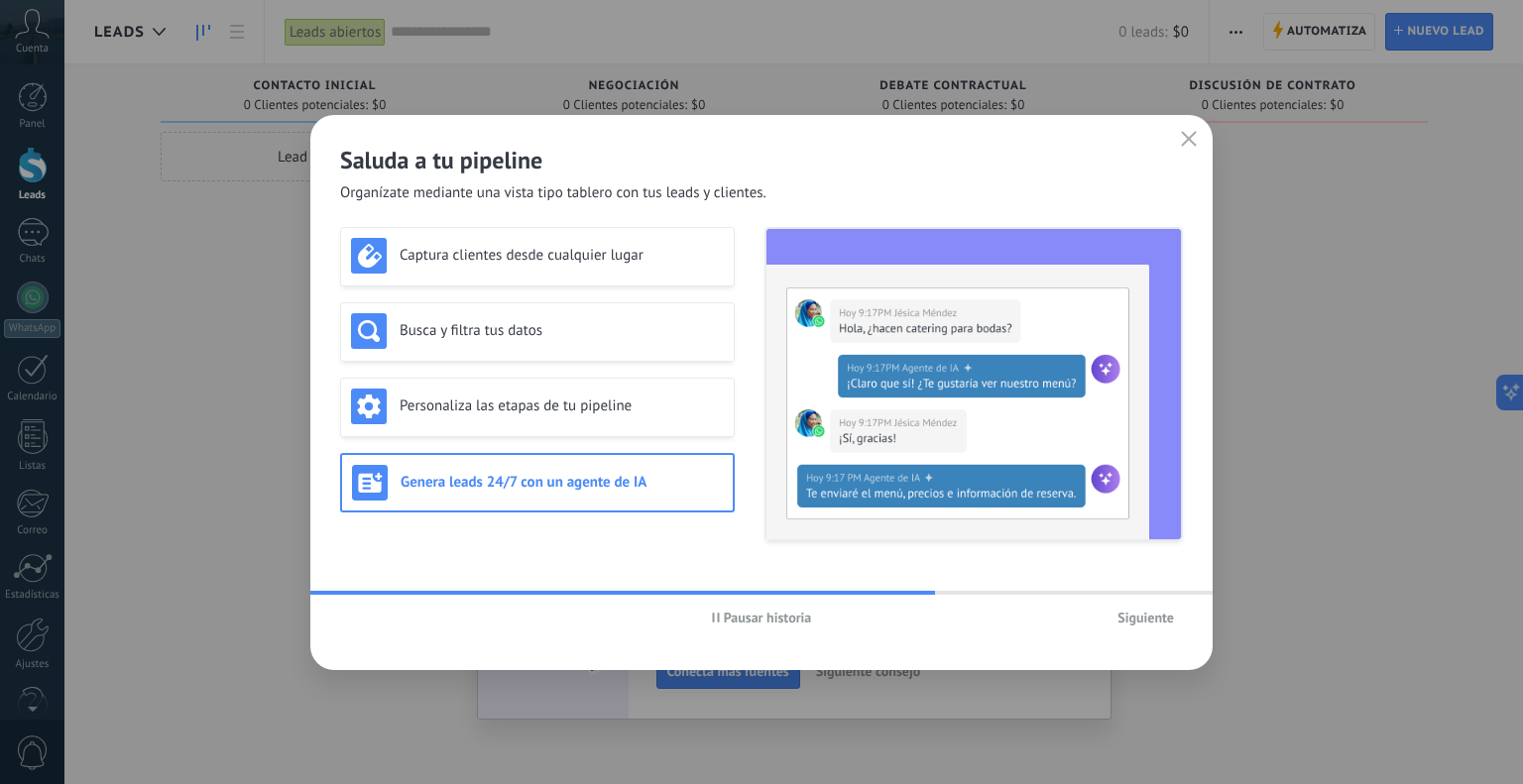 click on "Siguiente" at bounding box center (1145, 617) 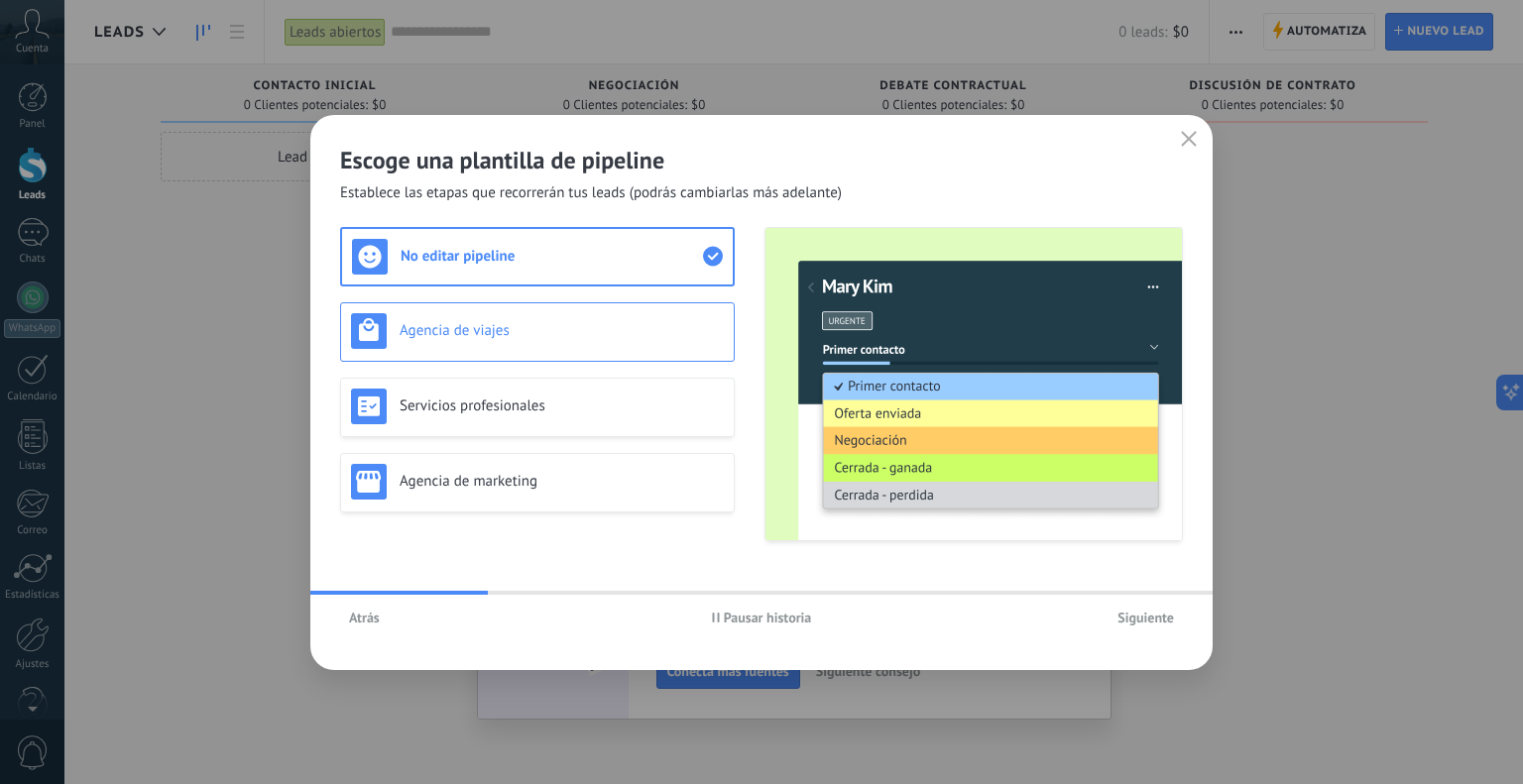 click on "Agencia de viajes" at bounding box center (537, 331) 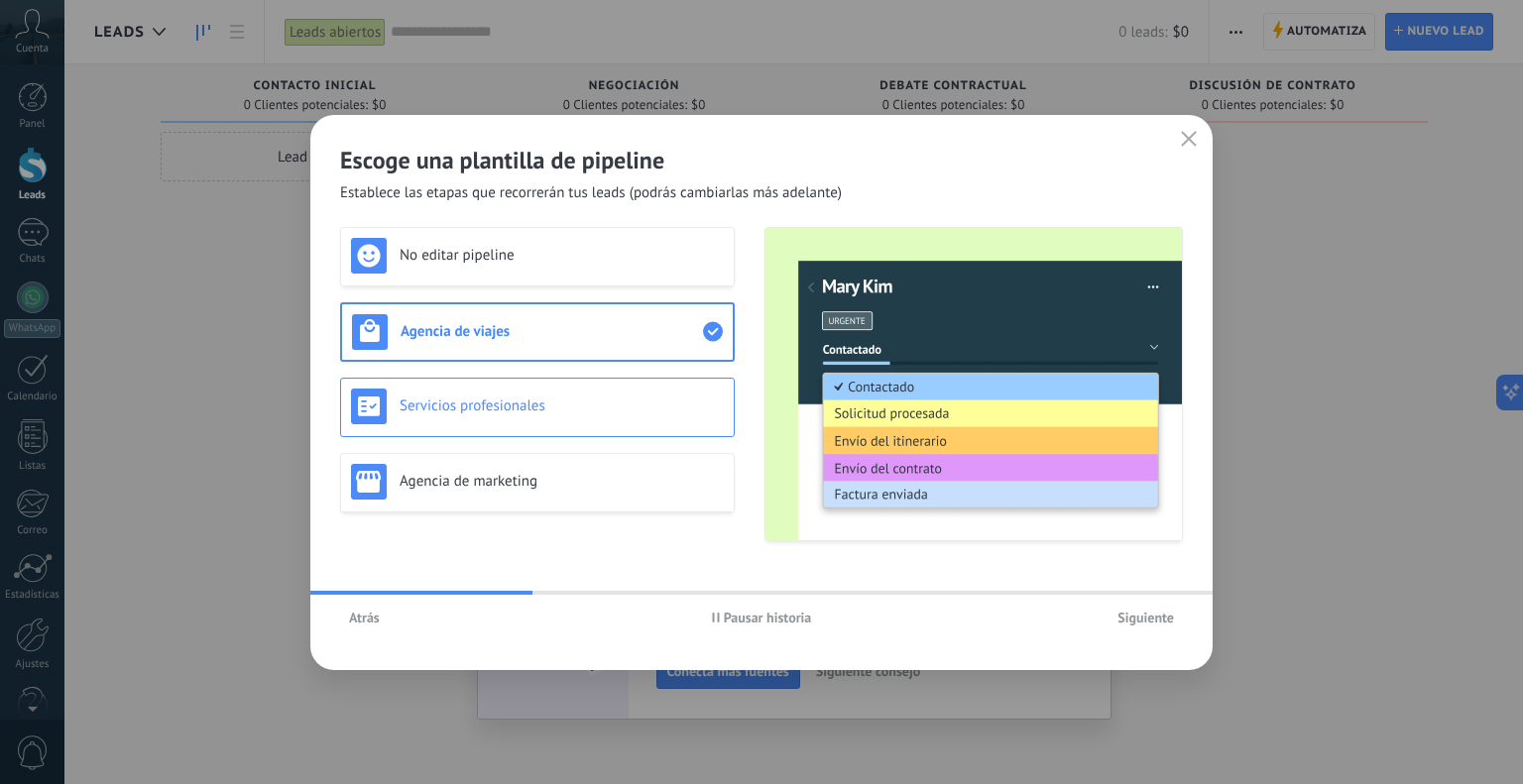 click on "Servicios profesionales" at bounding box center (561, 405) 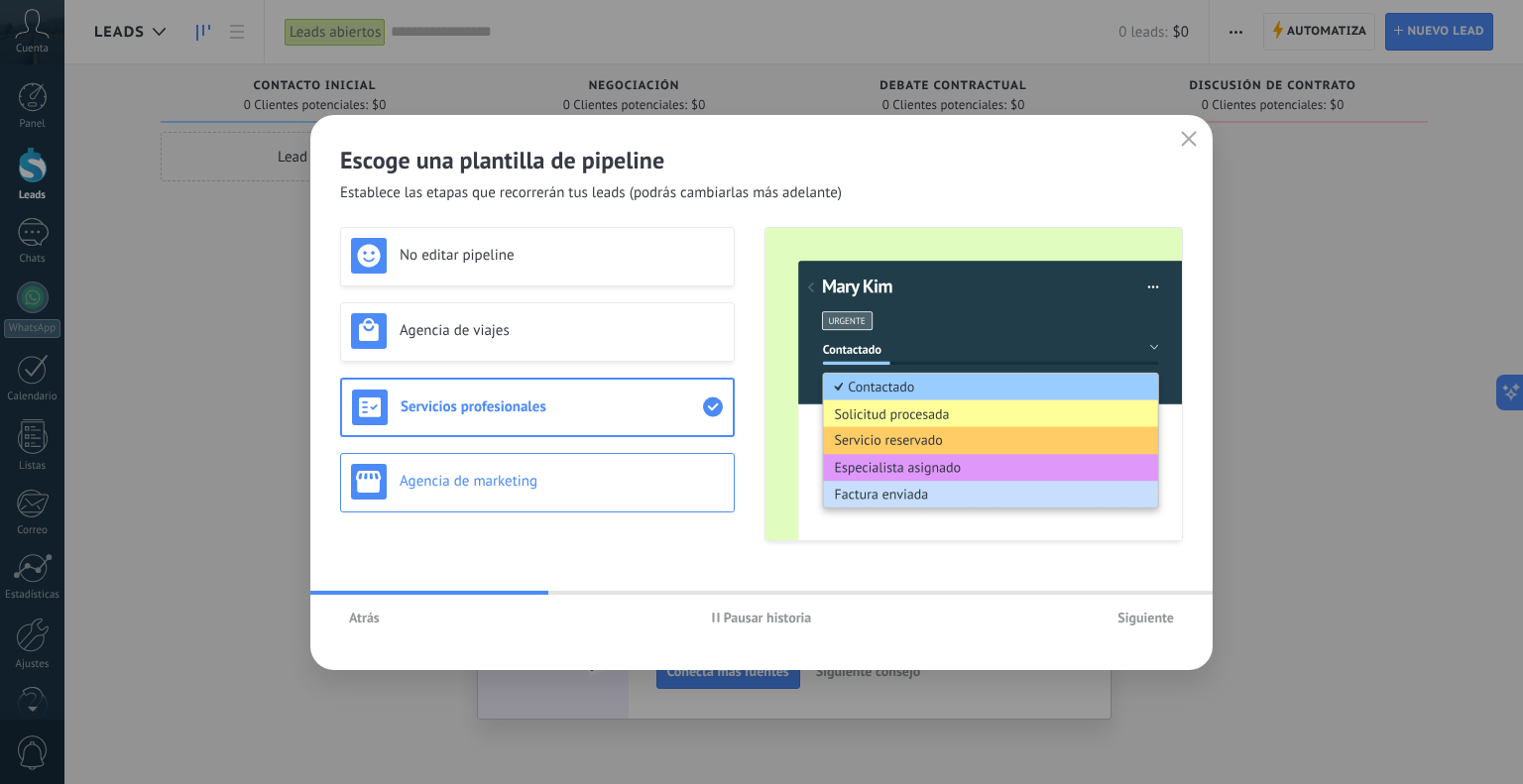 click on "Agencia de marketing" at bounding box center (561, 481) 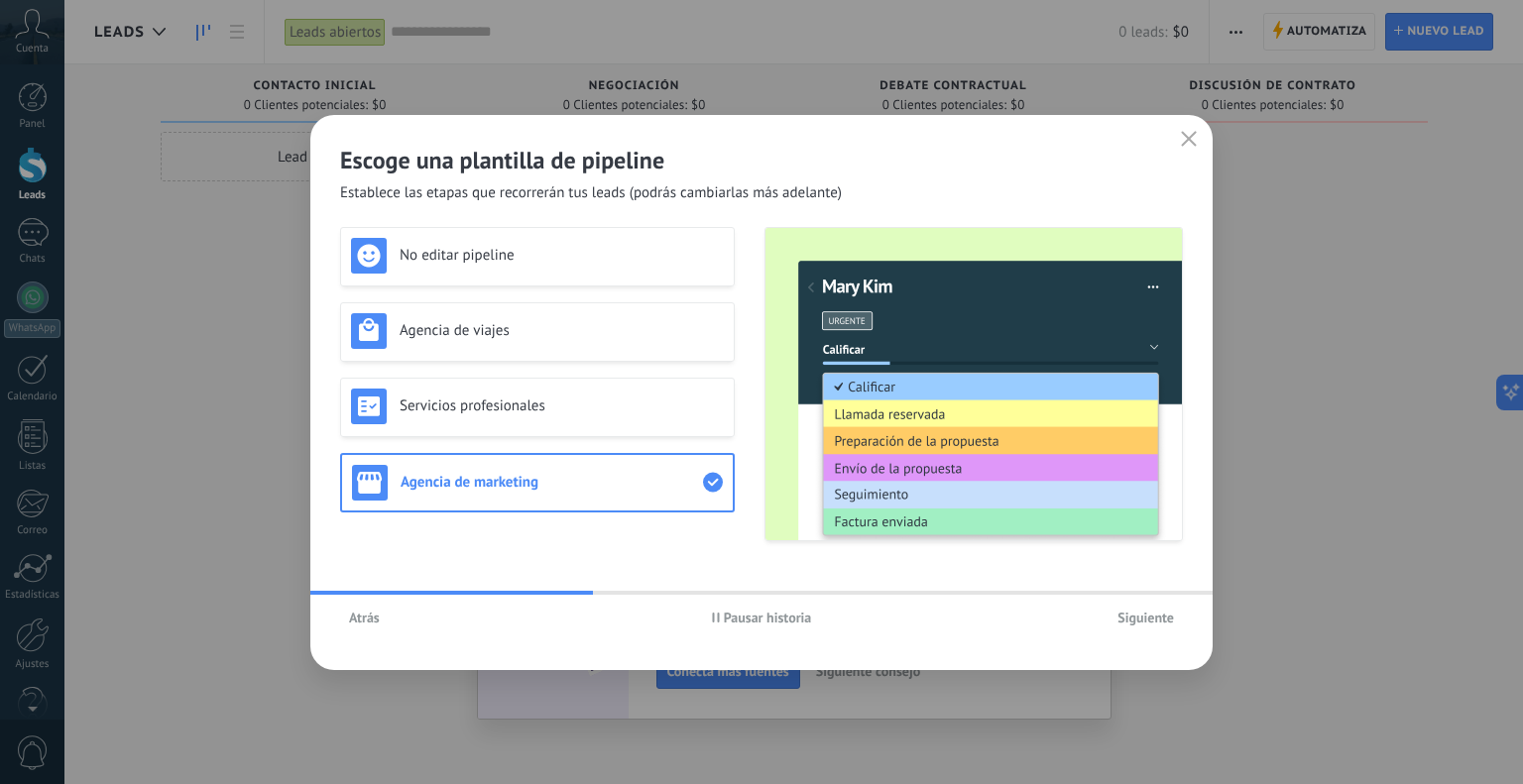 click on "Siguiente" at bounding box center [1145, 617] 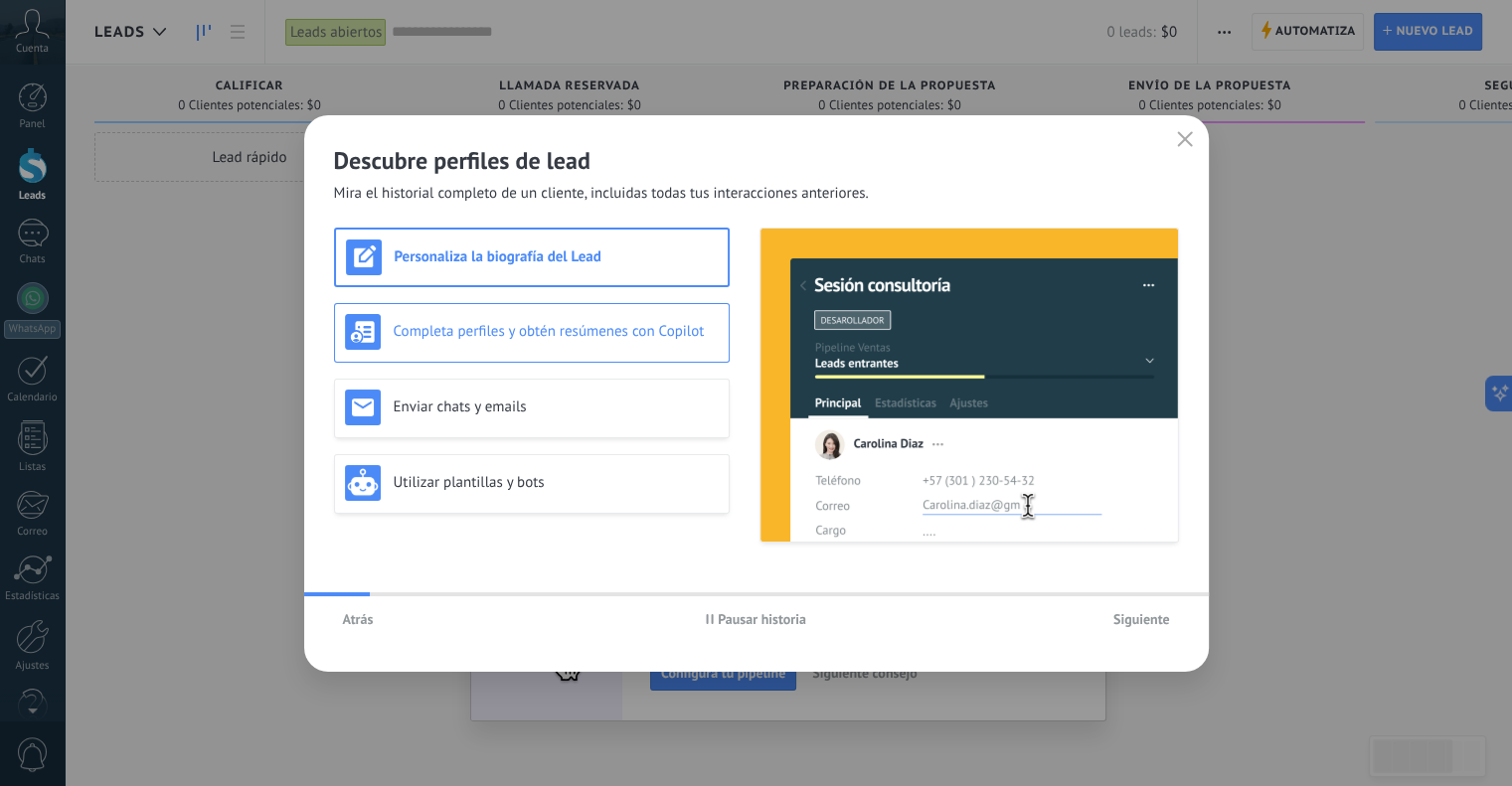 click on "Completa perfiles y obtén resúmenes con Copilot" at bounding box center (556, 331) 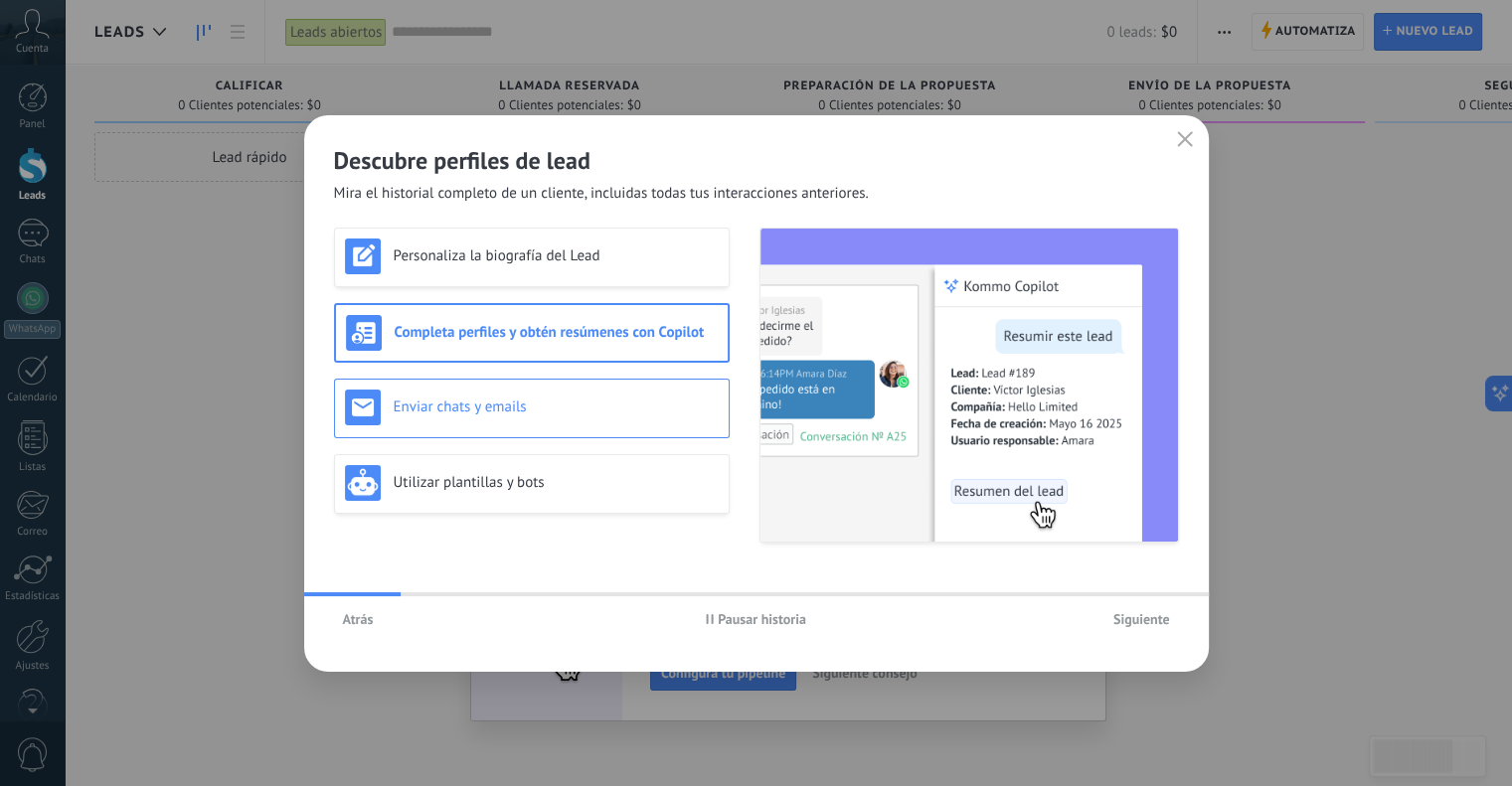 click on "Enviar chats y emails" at bounding box center (556, 406) 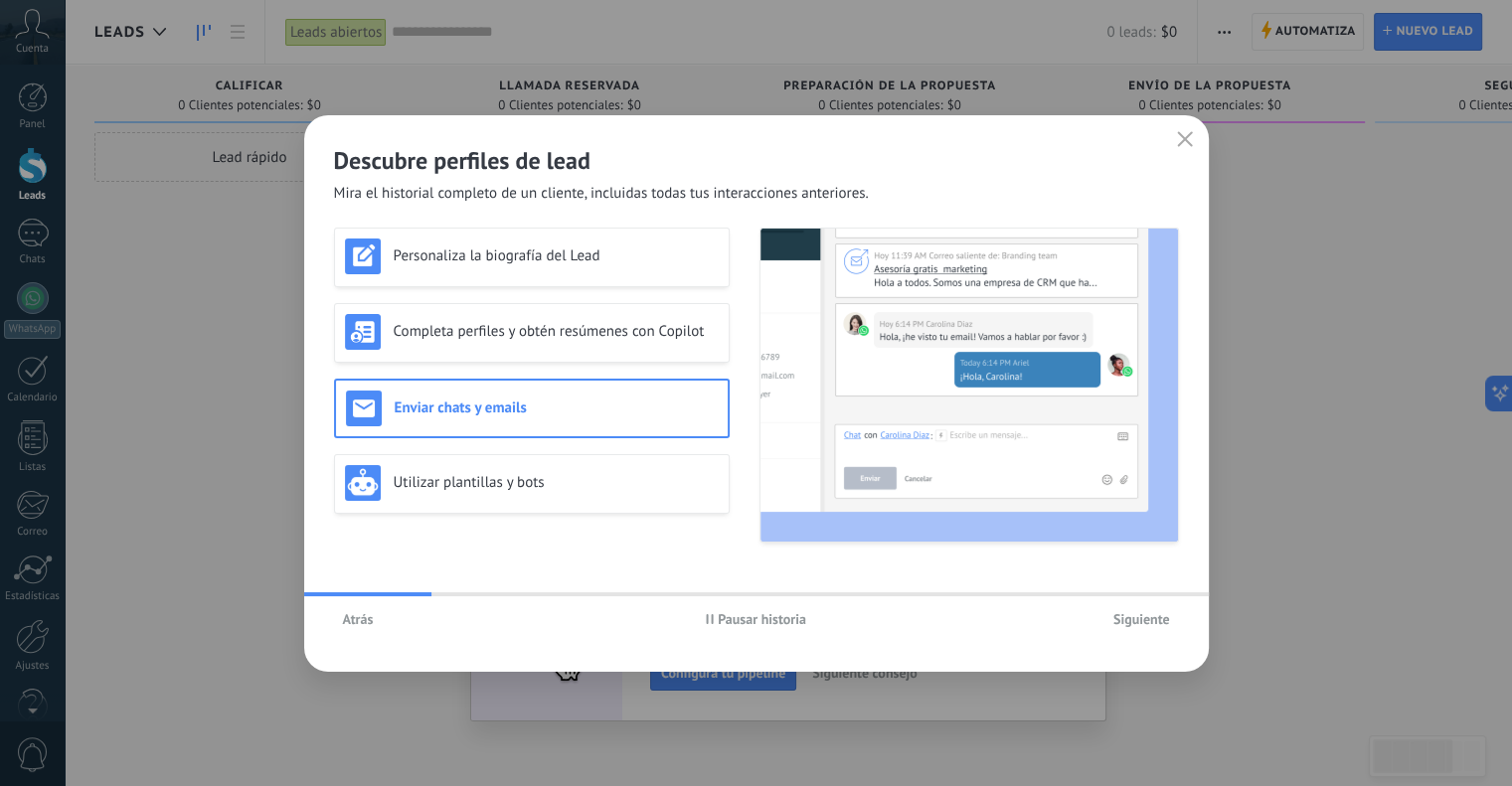 click on "Personaliza la biografía del Lead Completa perfiles y obtén resúmenes con Copilot Enviar chats y emails Utilizar plantillas y bots" at bounding box center (532, 385) 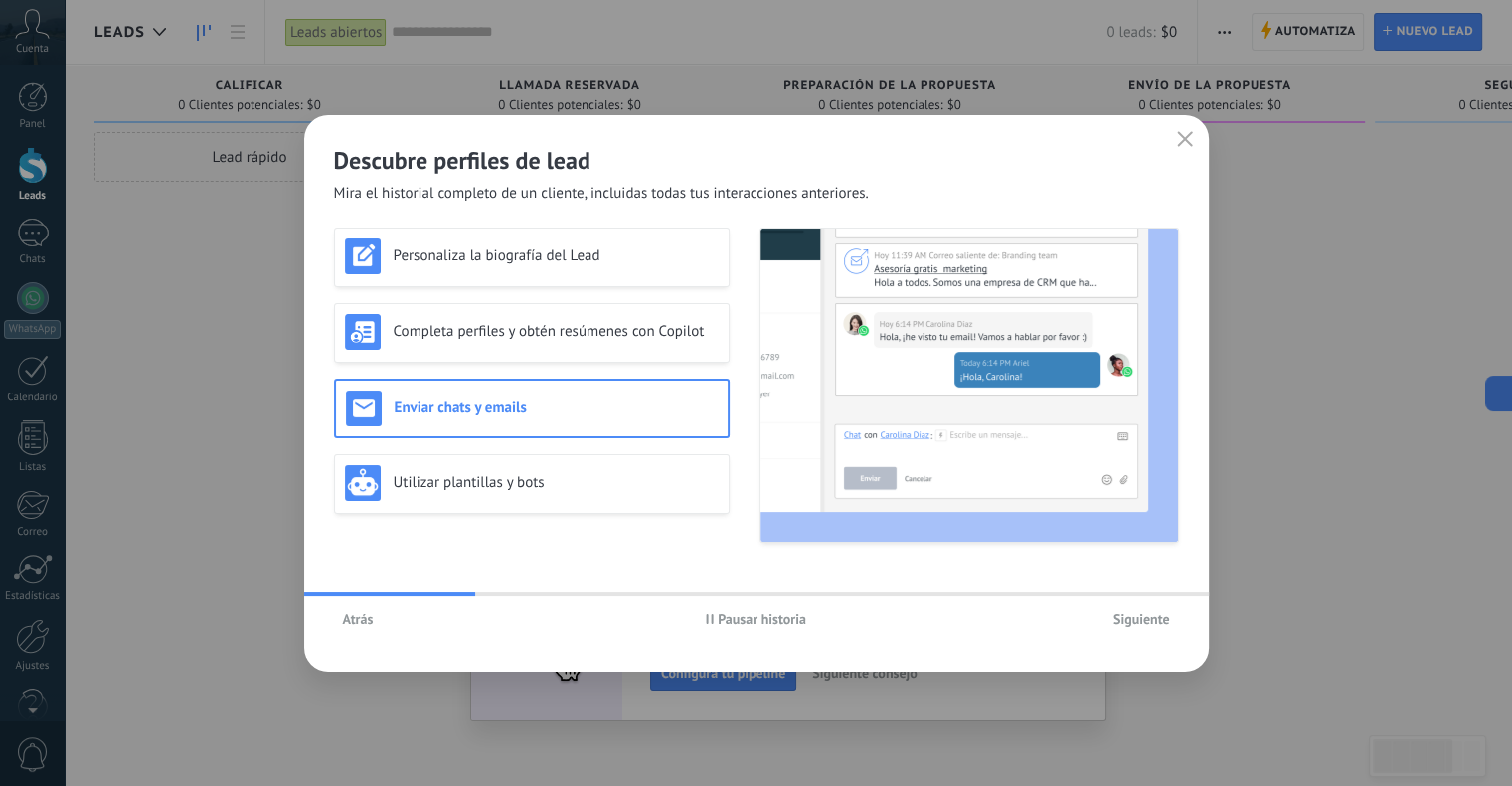 click on "Siguiente" at bounding box center [1141, 619] 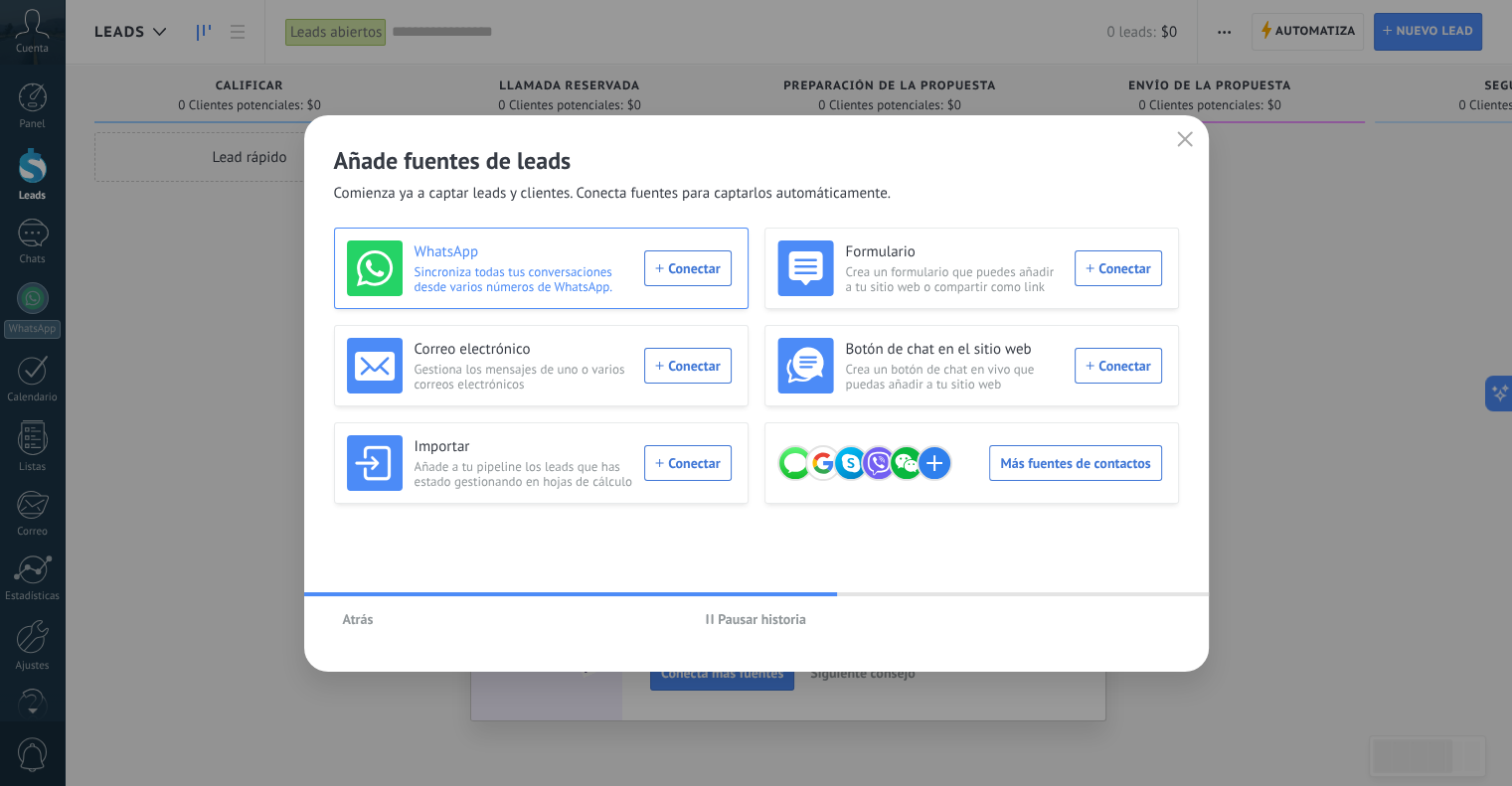 click on "WhatsApp Sincroniza todas tus conversaciones desde varios números de WhatsApp. Conectar" at bounding box center (539, 268) 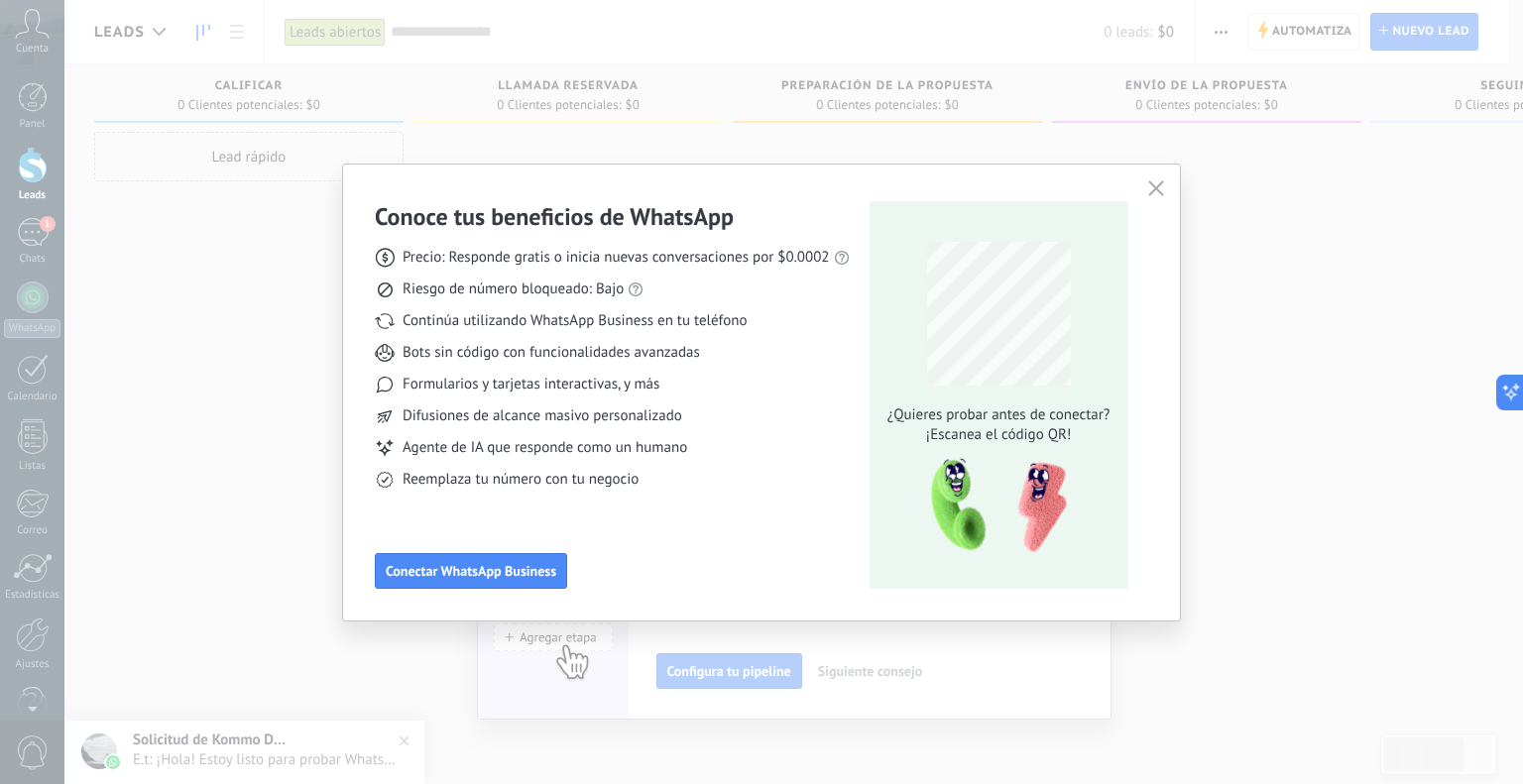 click at bounding box center (1156, 189) 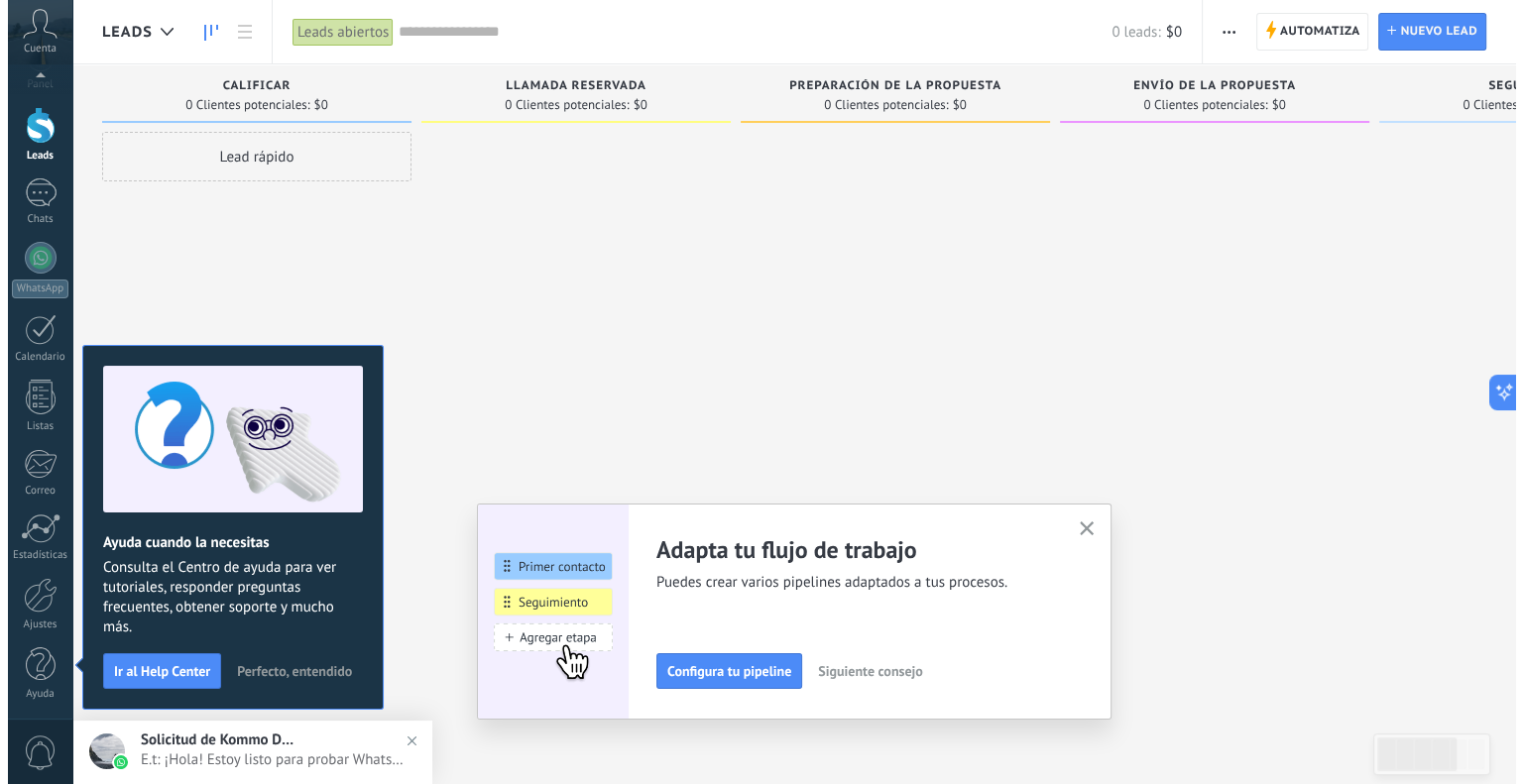 scroll, scrollTop: 0, scrollLeft: 0, axis: both 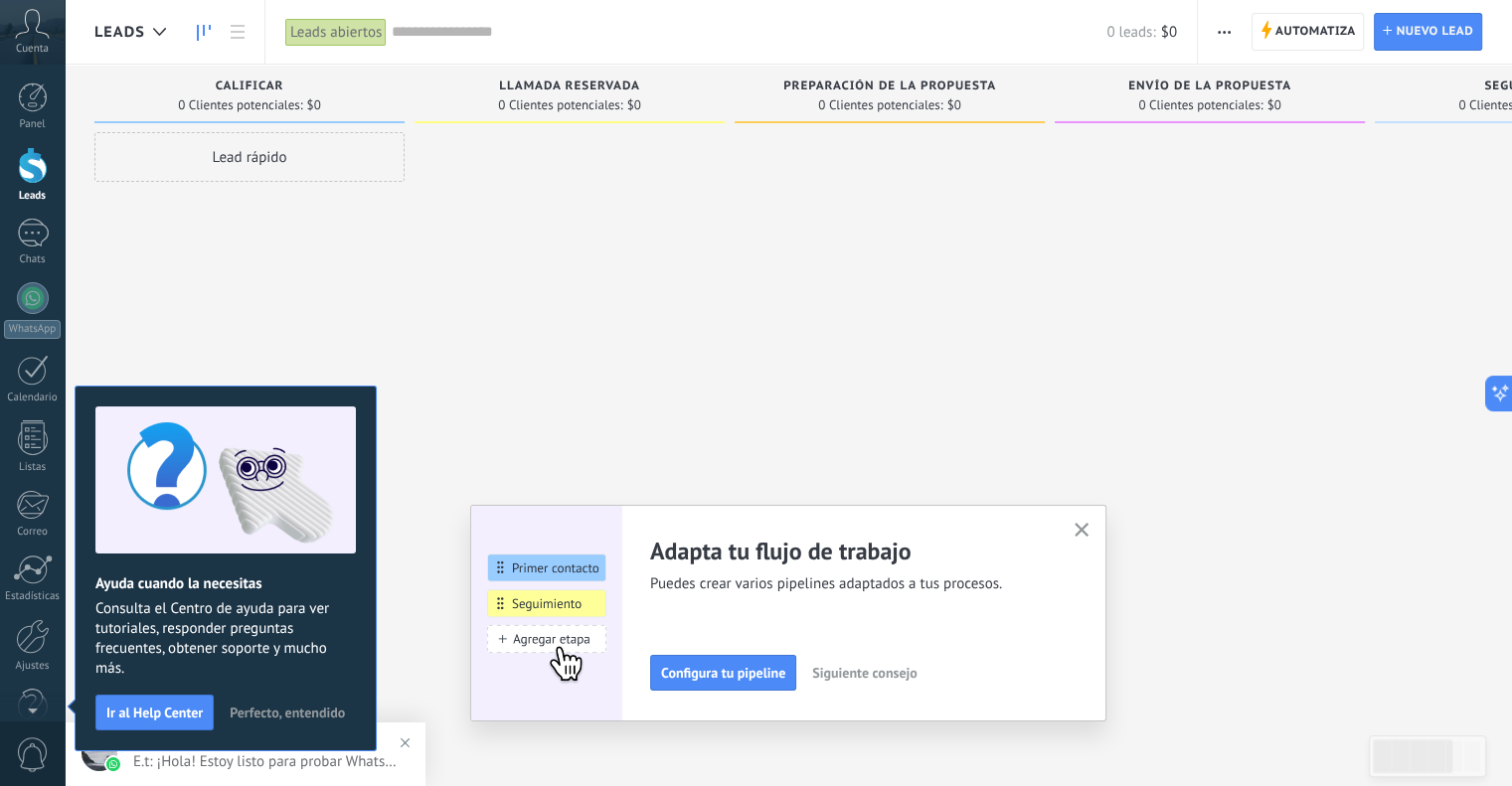 click on "E.t: ¡Hola! Estoy listo para probar WhatsApp en Kommo. Mi código de verificación es [CODE]" at bounding box center (264, 761) 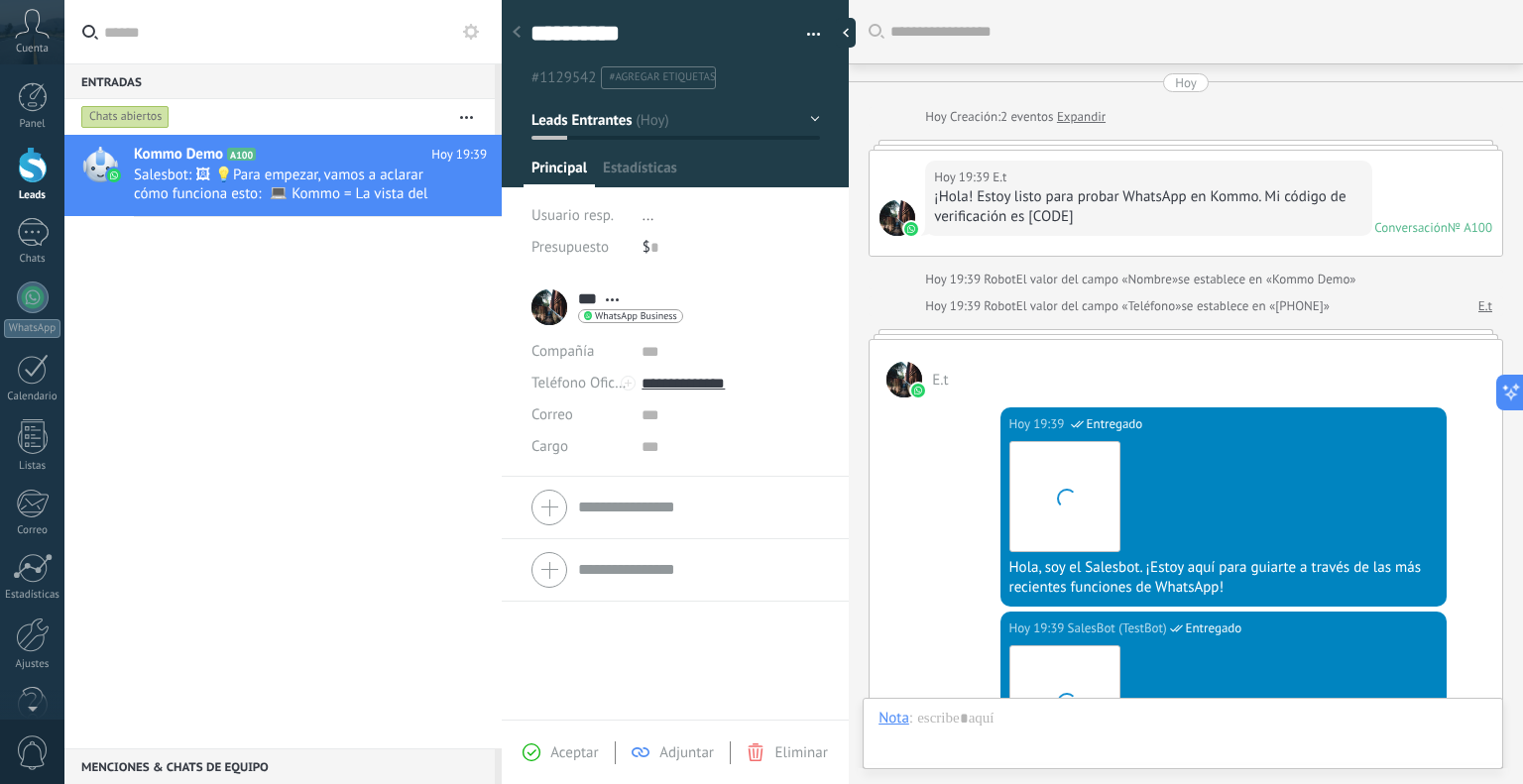 scroll, scrollTop: 662, scrollLeft: 0, axis: vertical 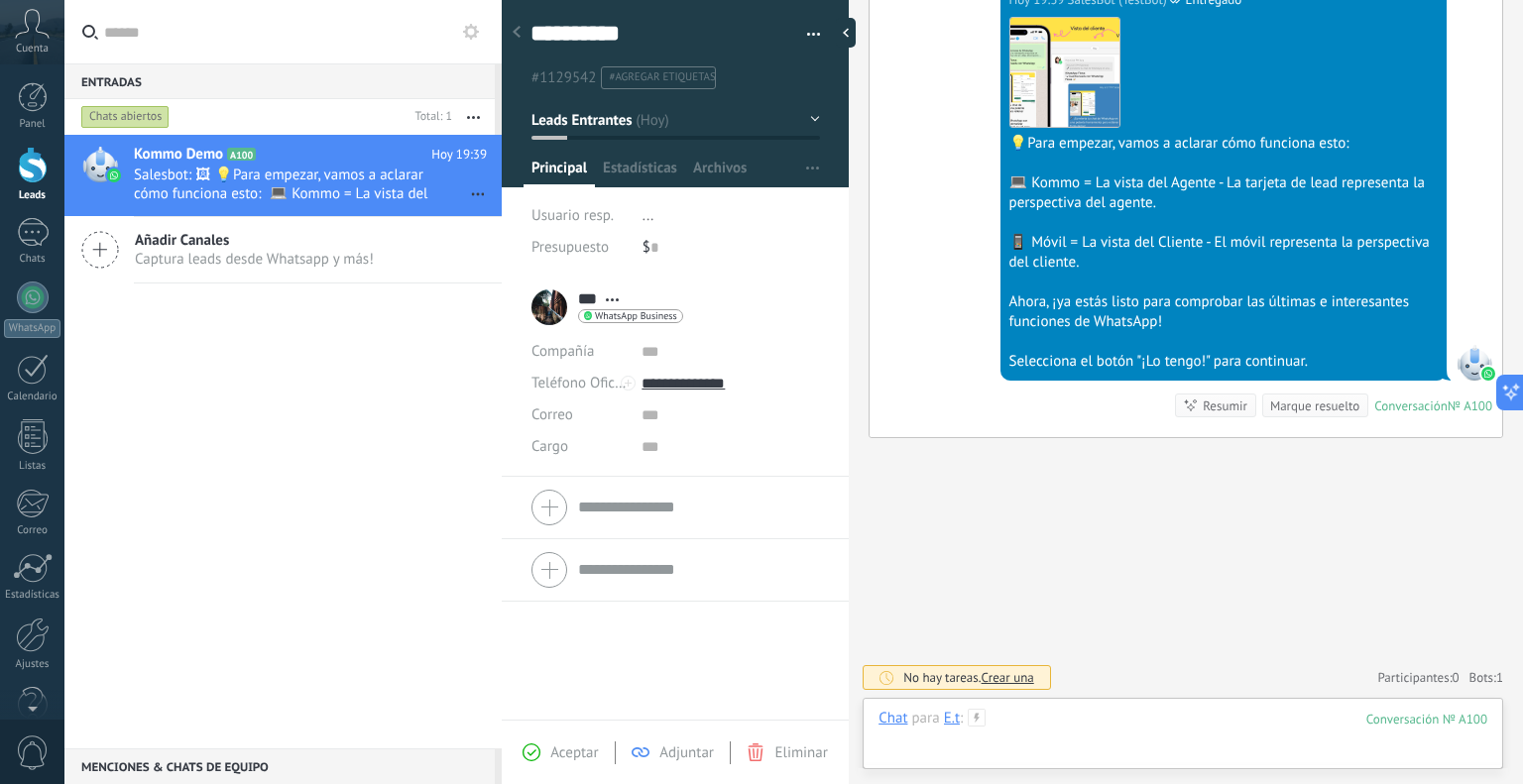 click at bounding box center [1183, 738] 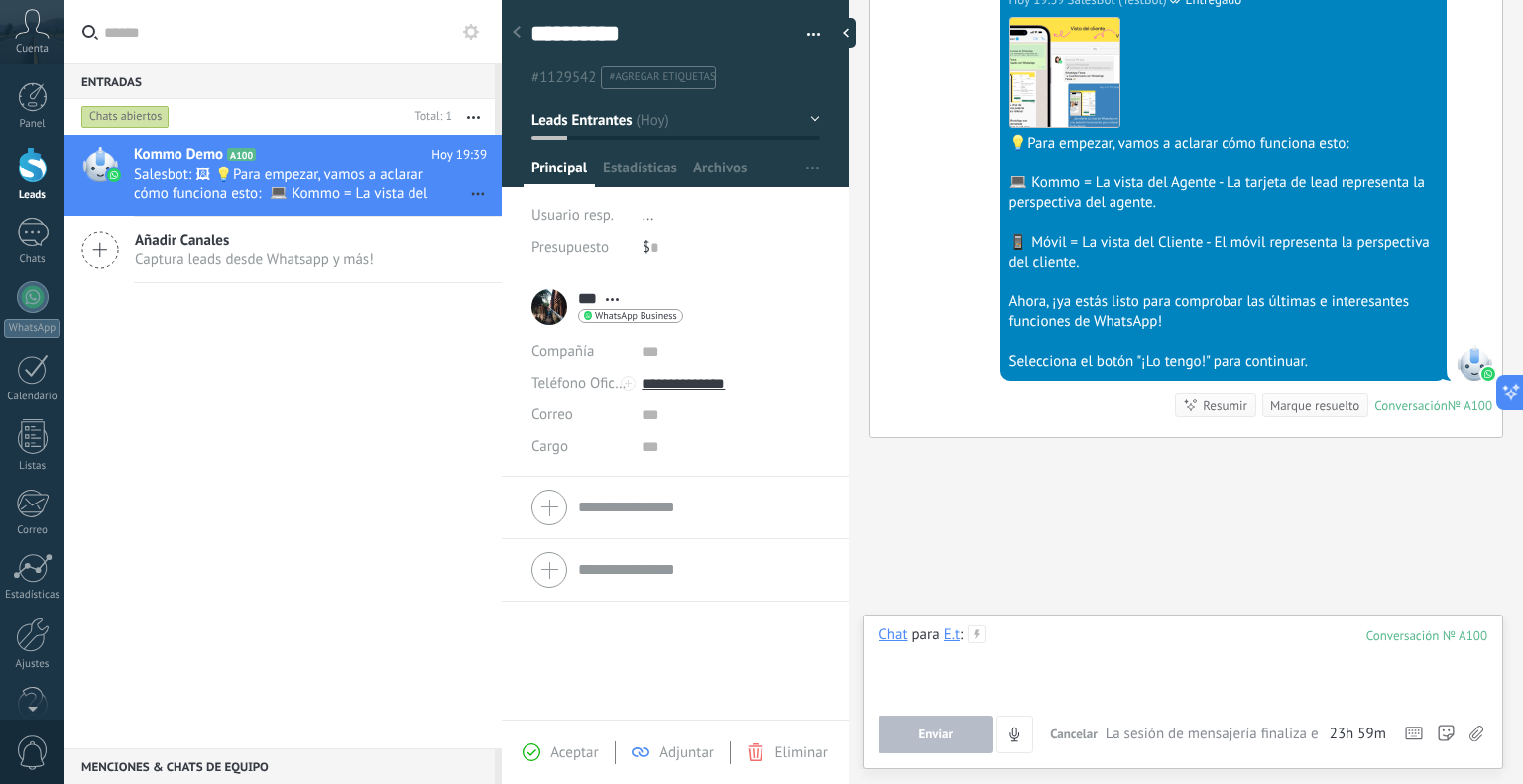 type 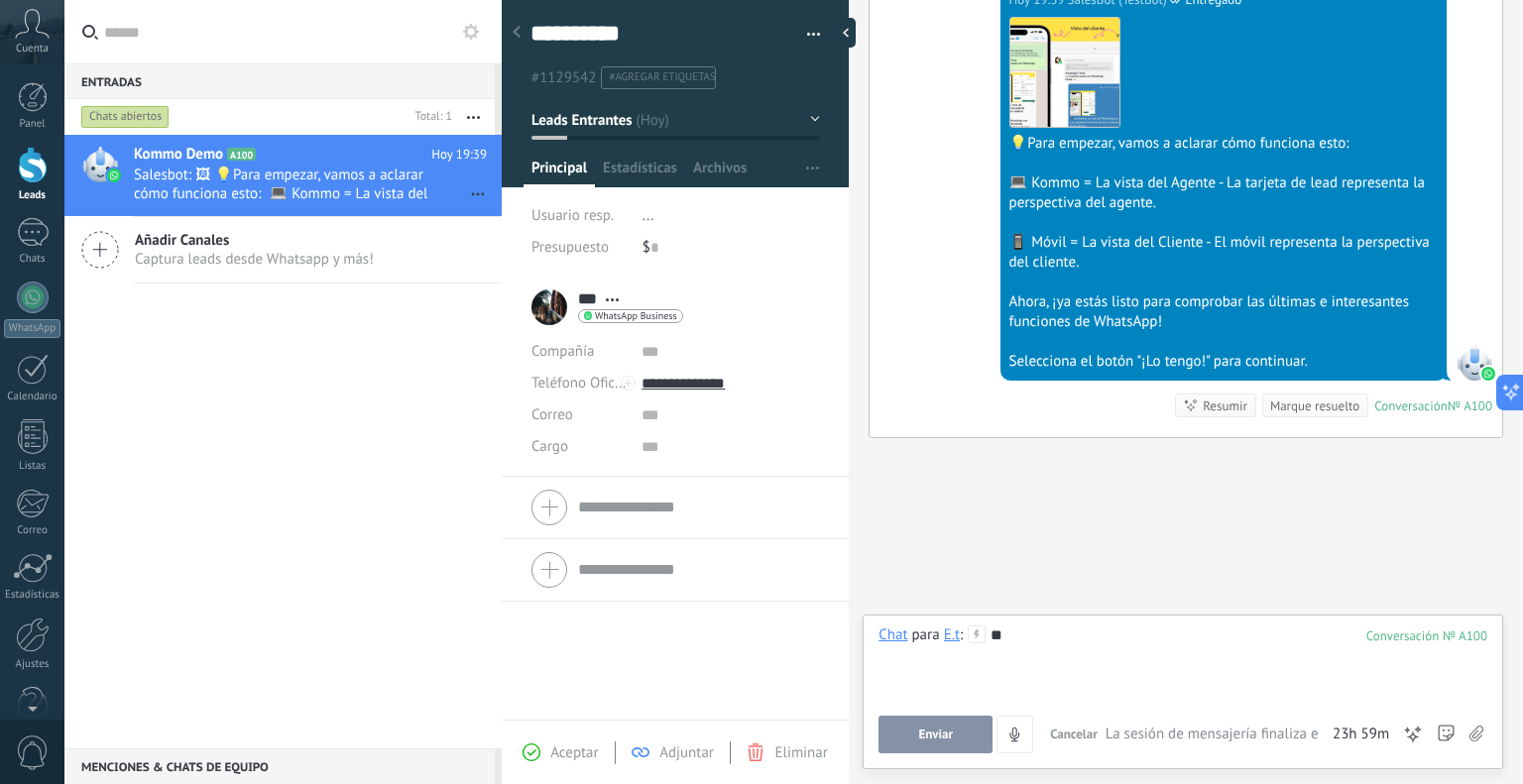 click on "Enviar" at bounding box center [935, 734] 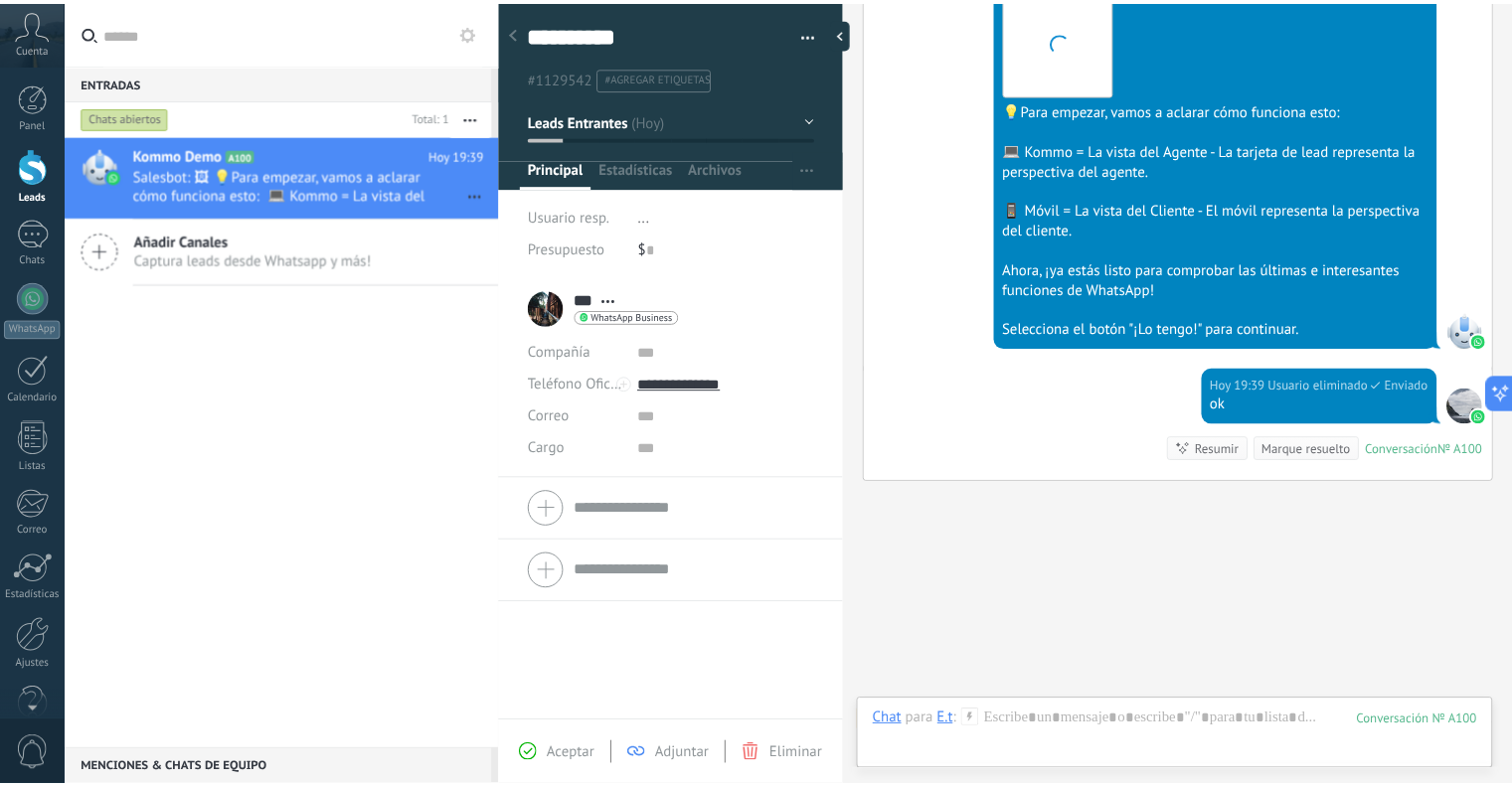 scroll, scrollTop: 739, scrollLeft: 0, axis: vertical 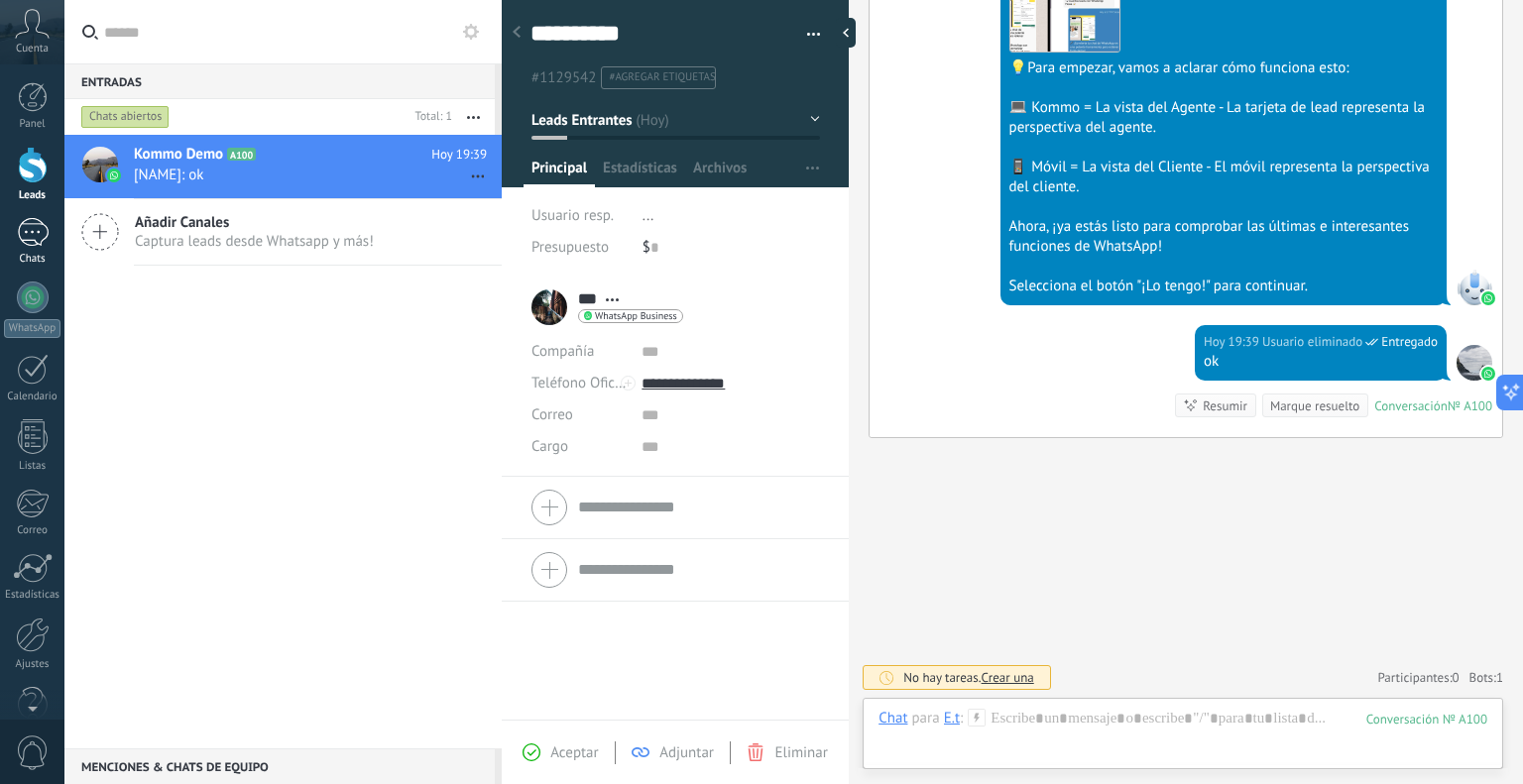click on "1
Chats" at bounding box center (32, 242) 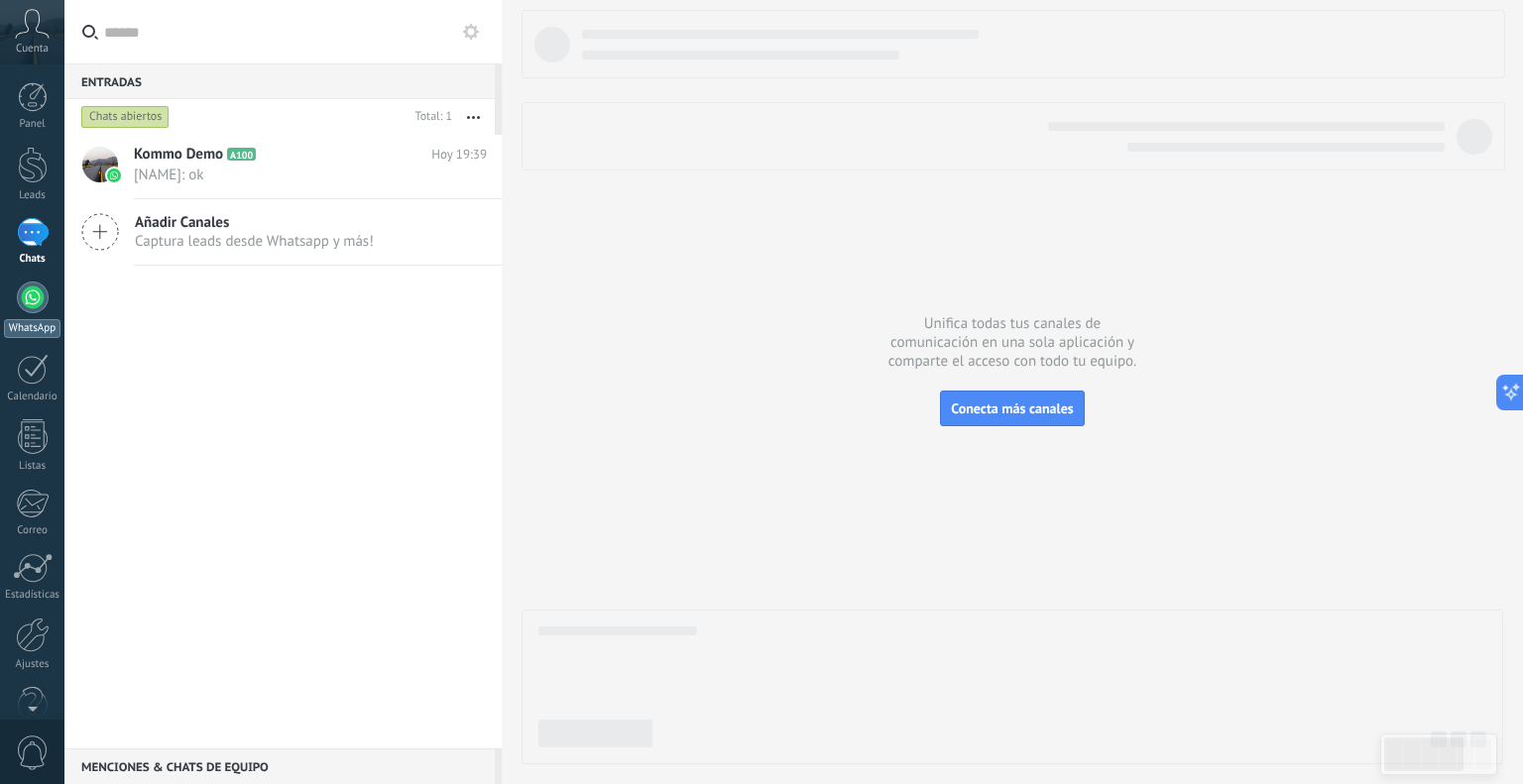 click on "WhatsApp" at bounding box center (32, 309) 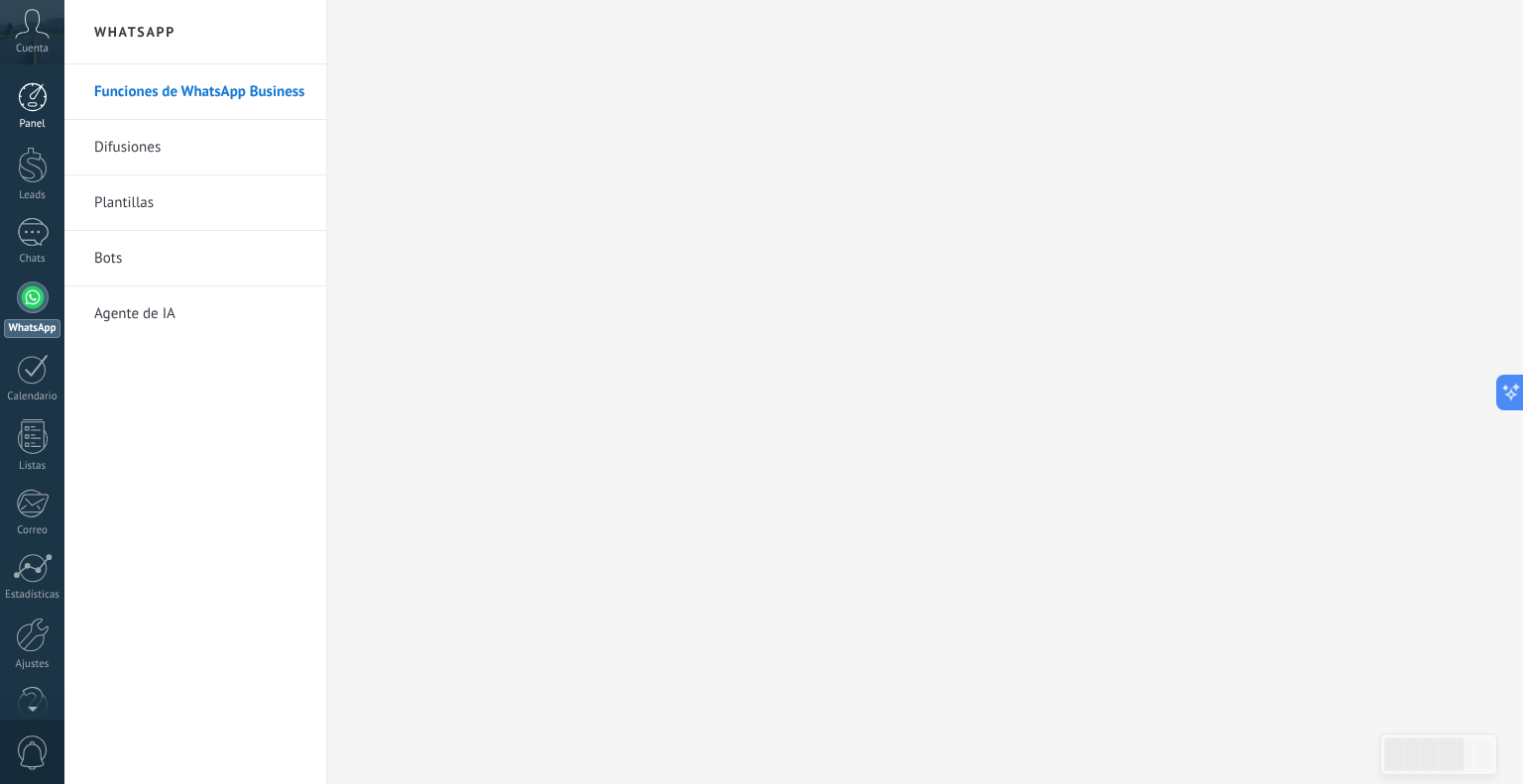 click at bounding box center (33, 97) 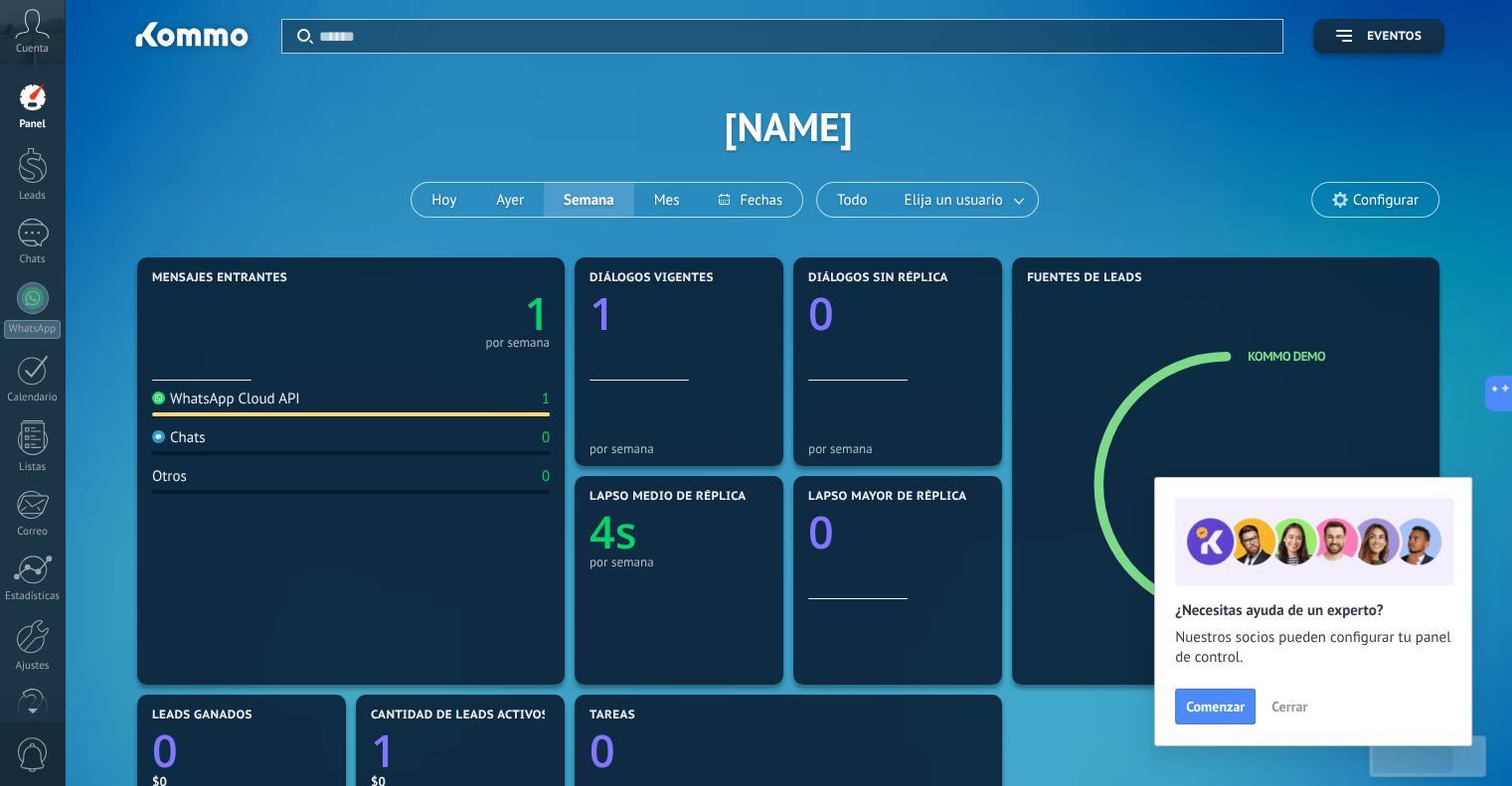 click on "Cerrar" at bounding box center [1289, 707] 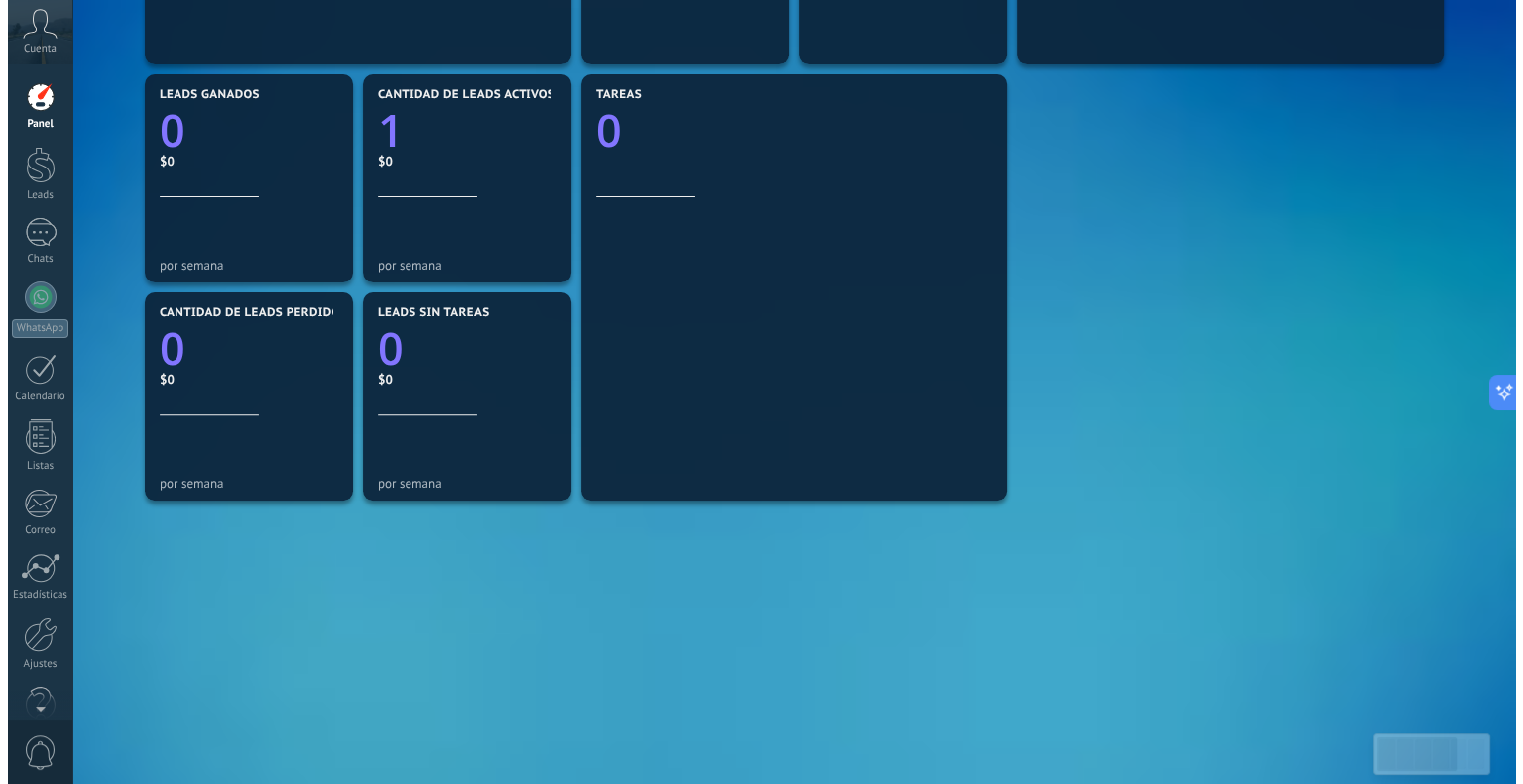 scroll, scrollTop: 0, scrollLeft: 0, axis: both 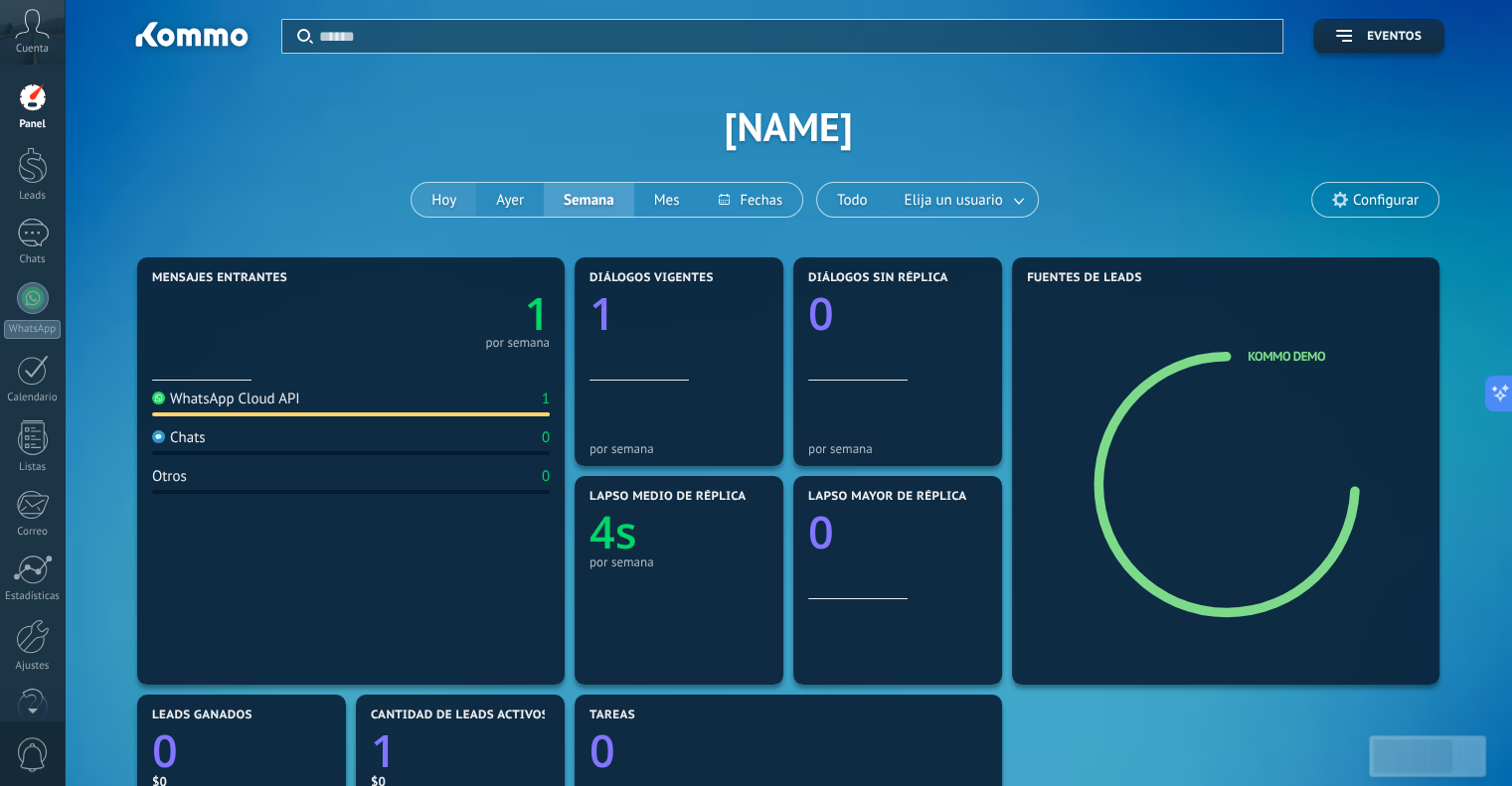 click on "Hoy" at bounding box center [443, 200] 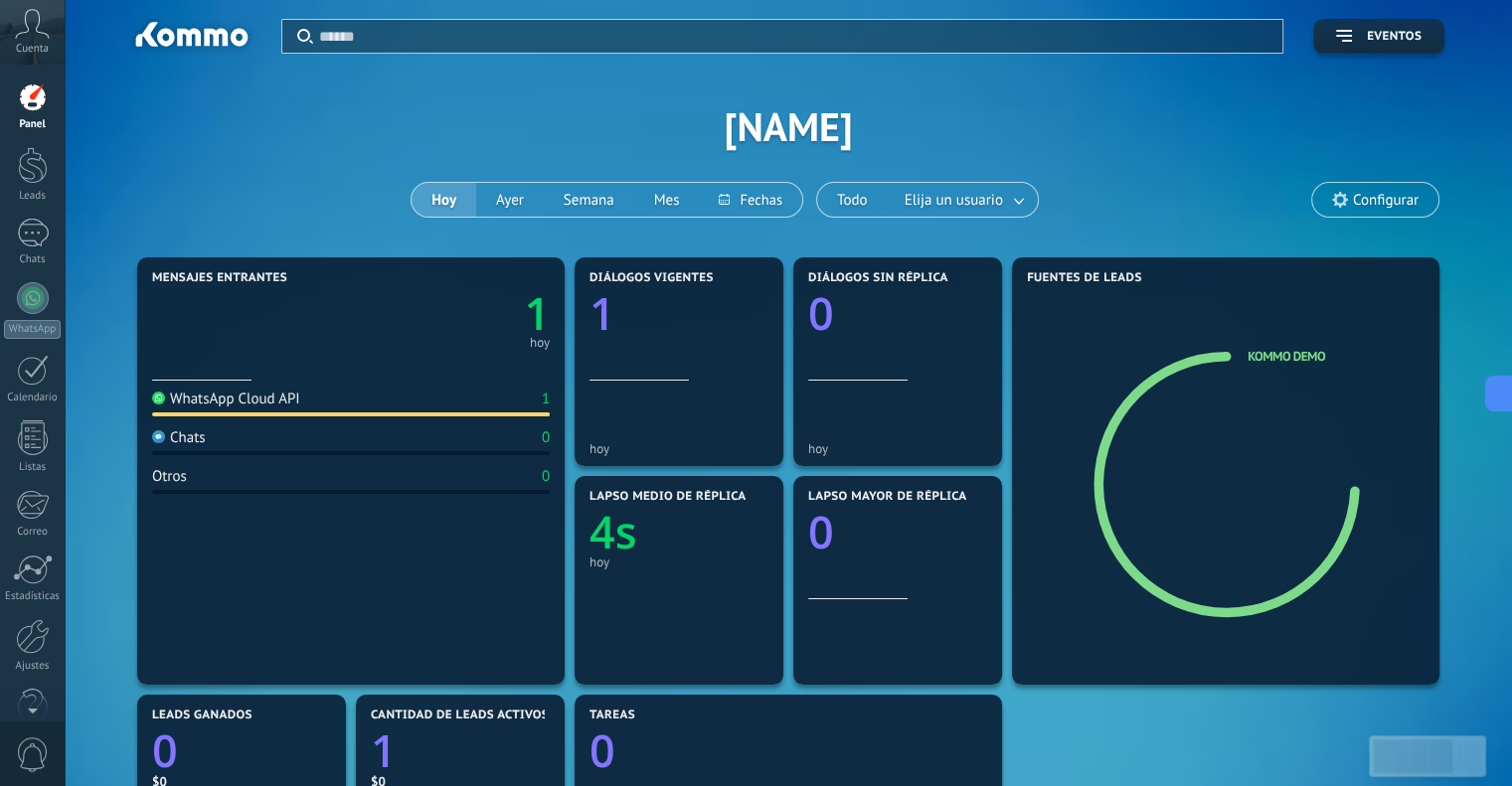 click at bounding box center (33, 97) 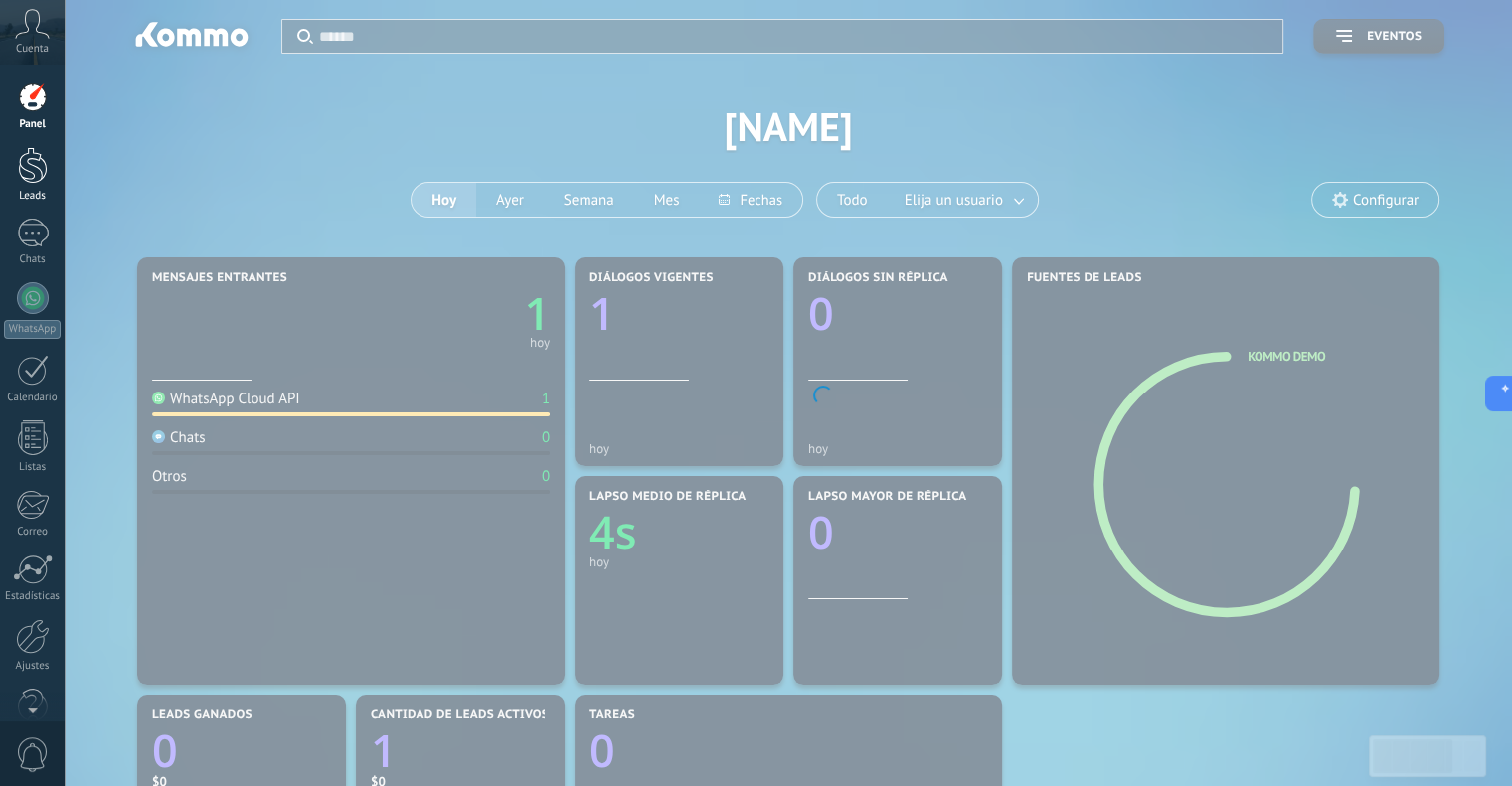 click at bounding box center [33, 165] 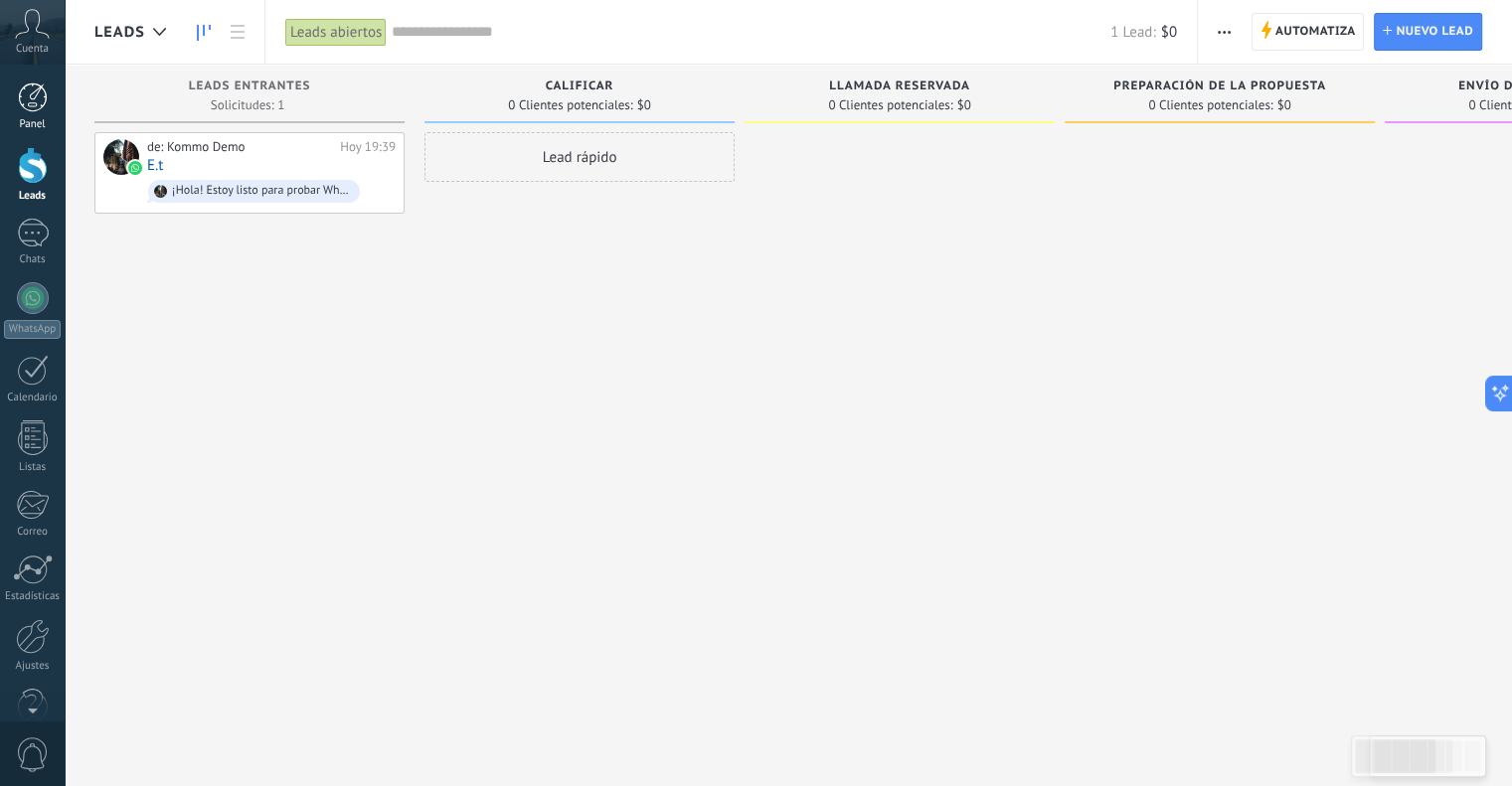 click at bounding box center (33, 97) 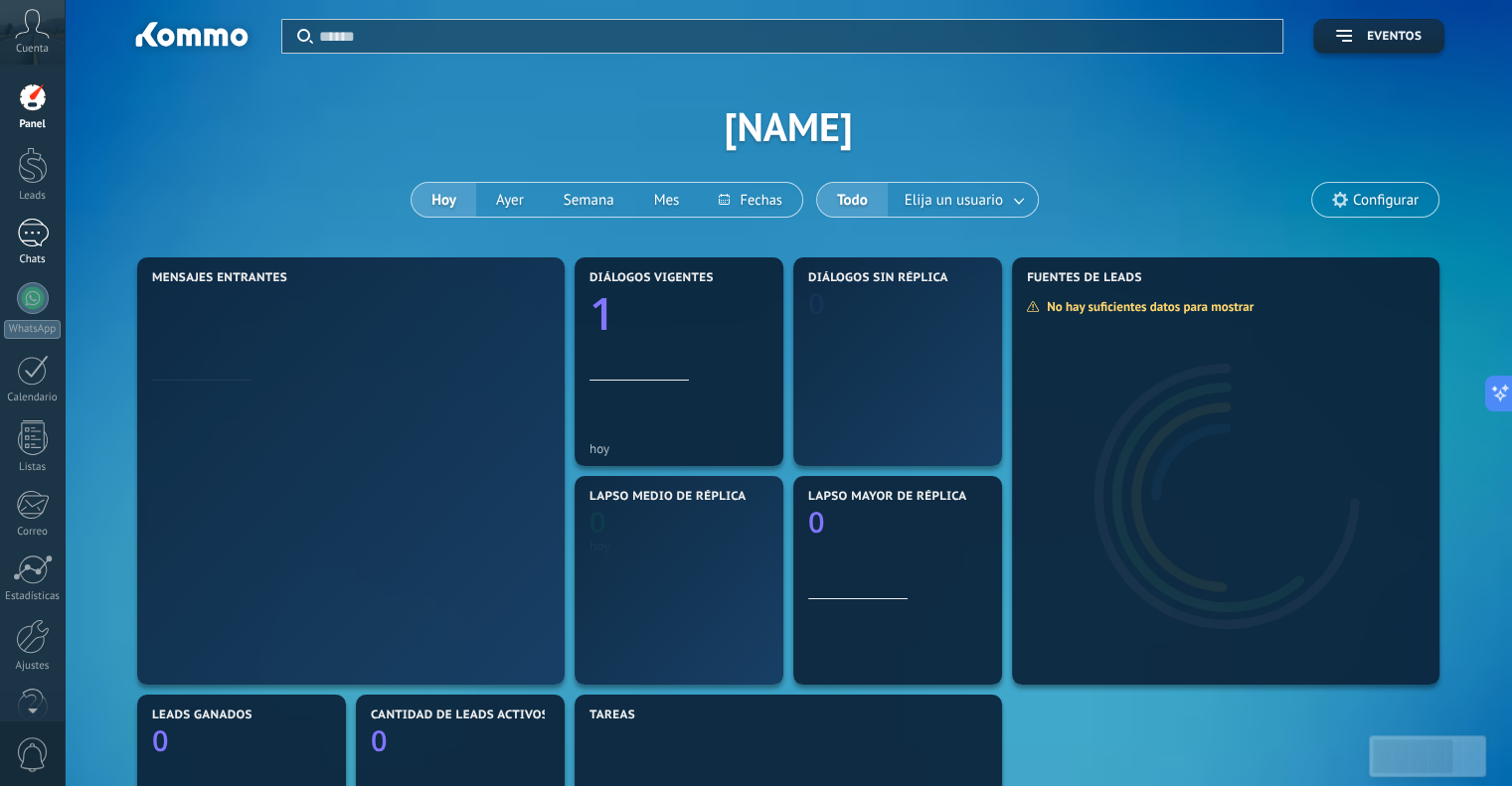 click on "1" at bounding box center (33, 233) 